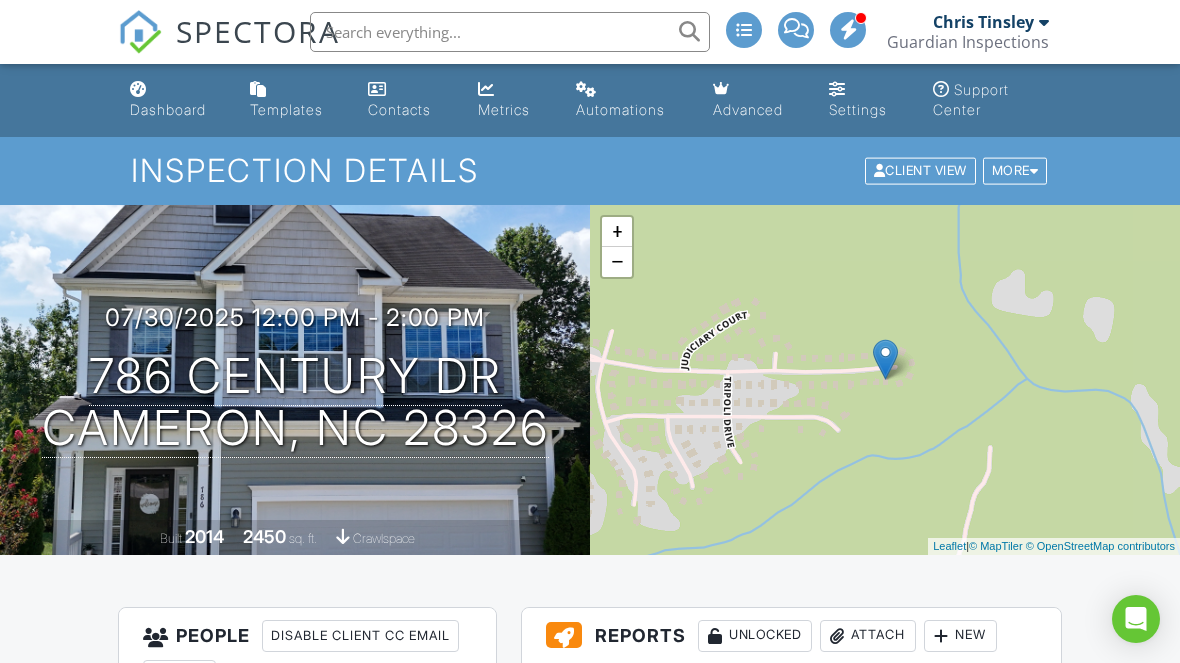 scroll, scrollTop: -25, scrollLeft: 0, axis: vertical 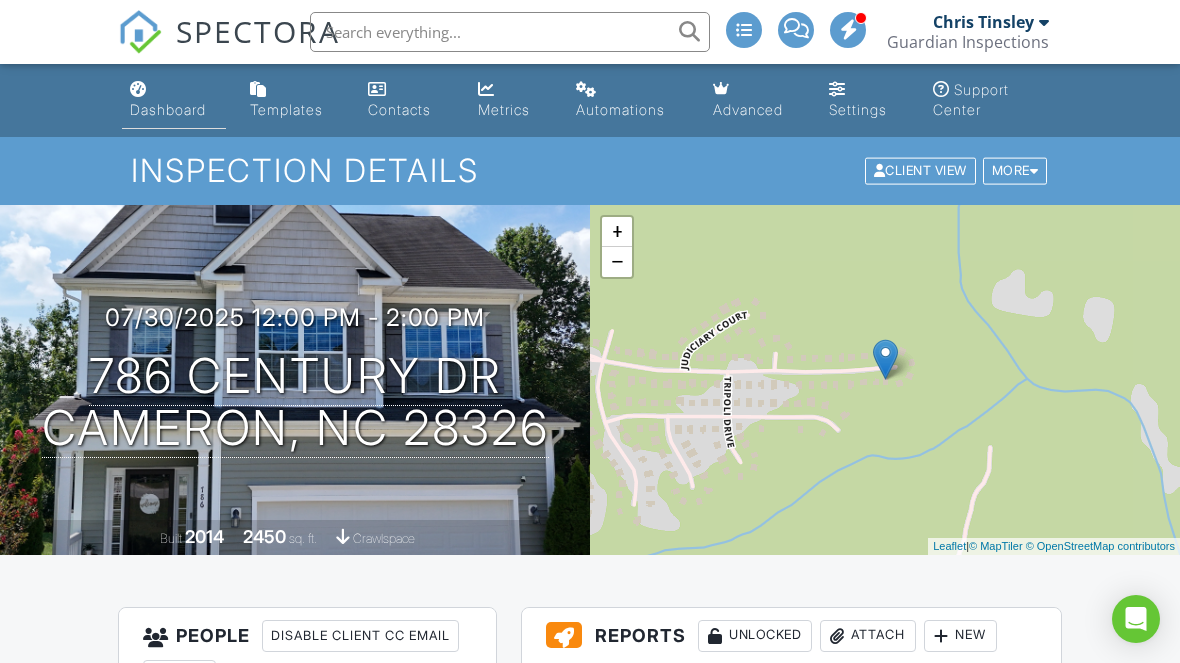 click on "Dashboard" at bounding box center [174, 100] 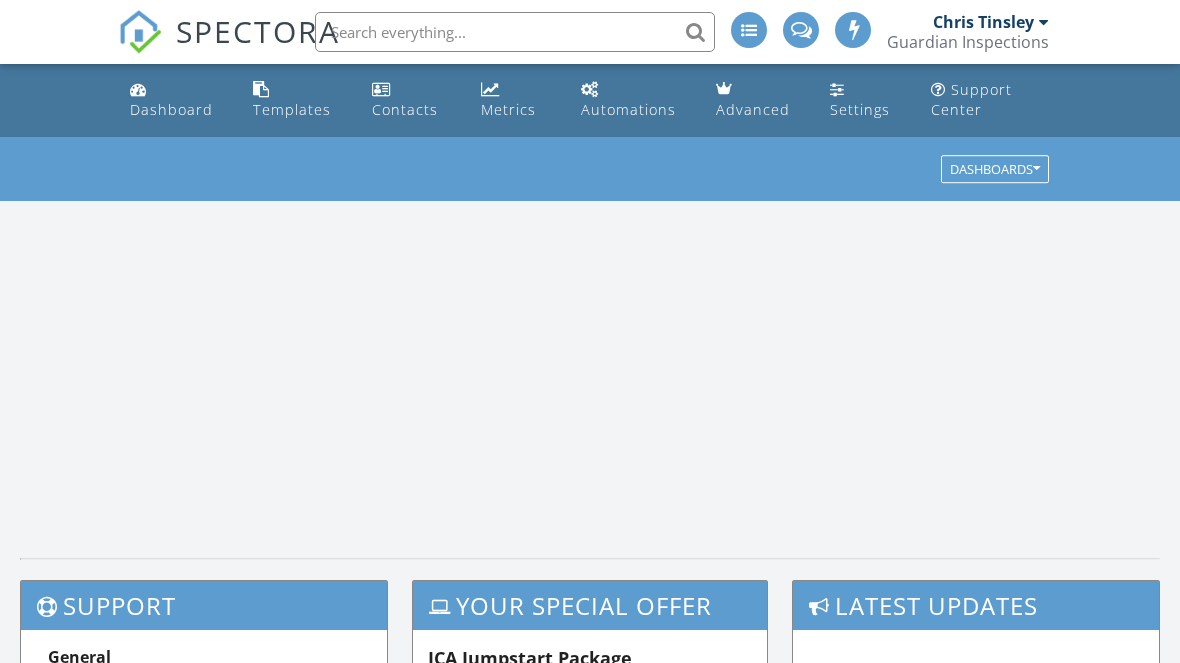 scroll, scrollTop: 0, scrollLeft: 0, axis: both 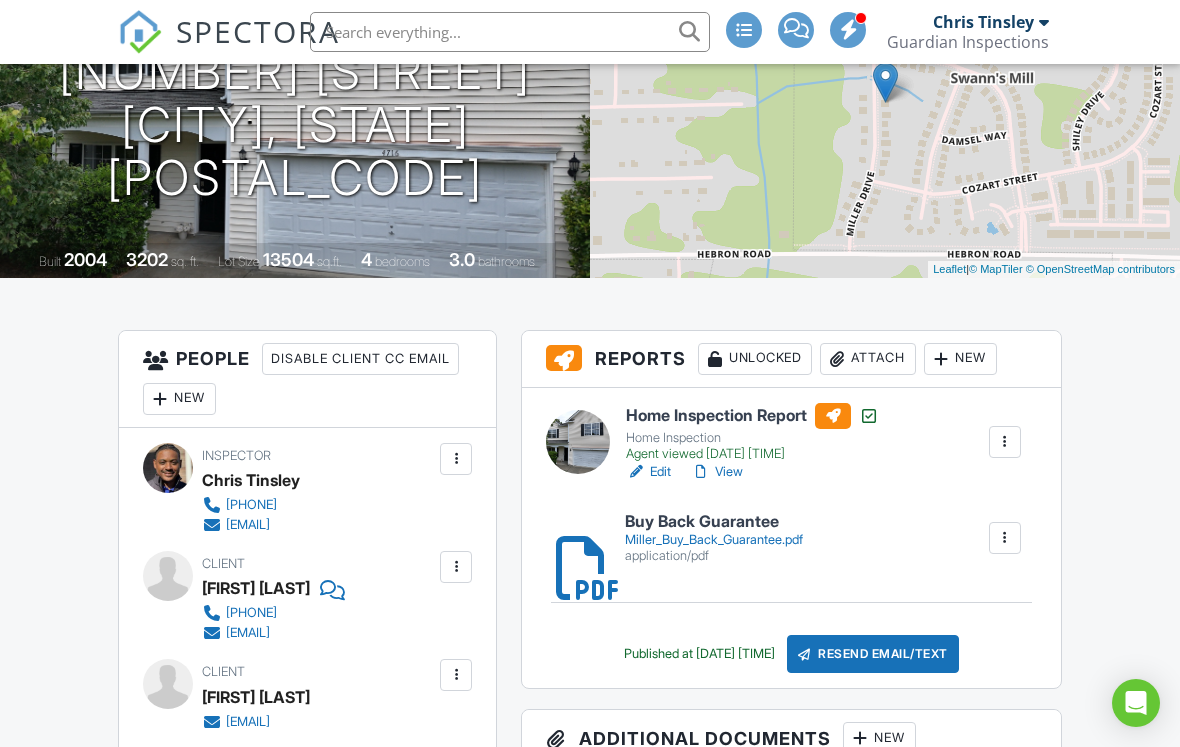 click on "Attach" at bounding box center (868, 359) 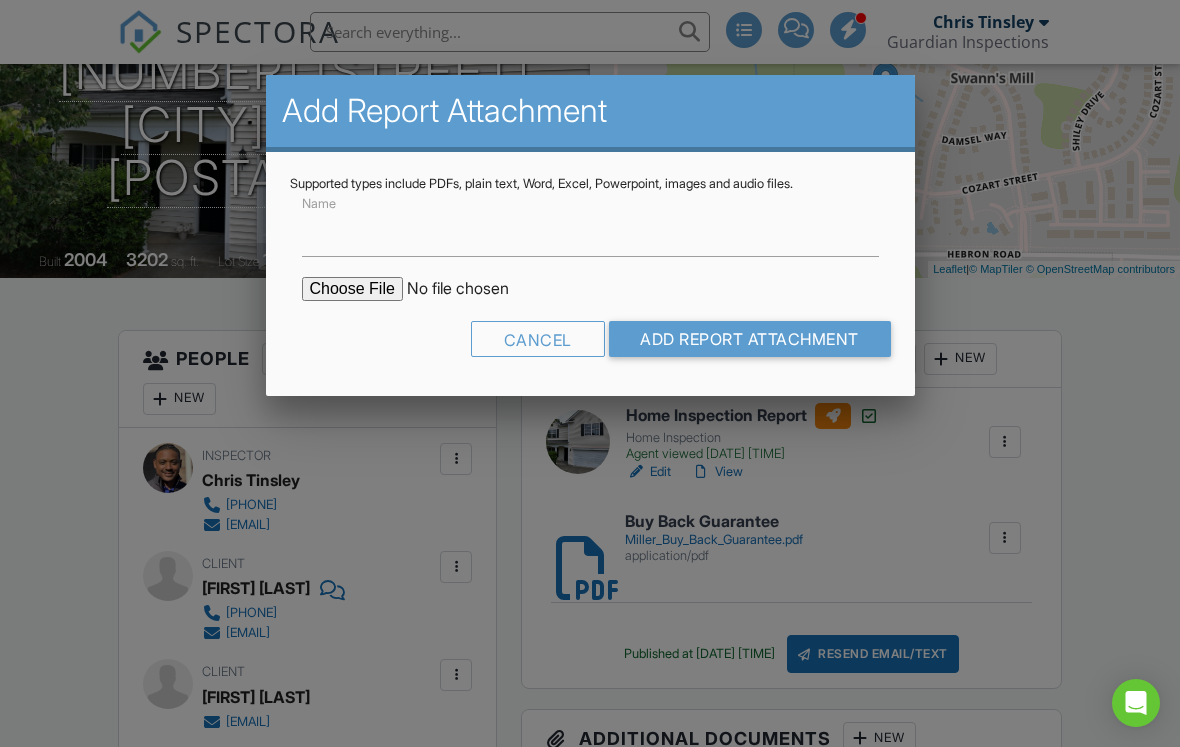 click at bounding box center [472, 289] 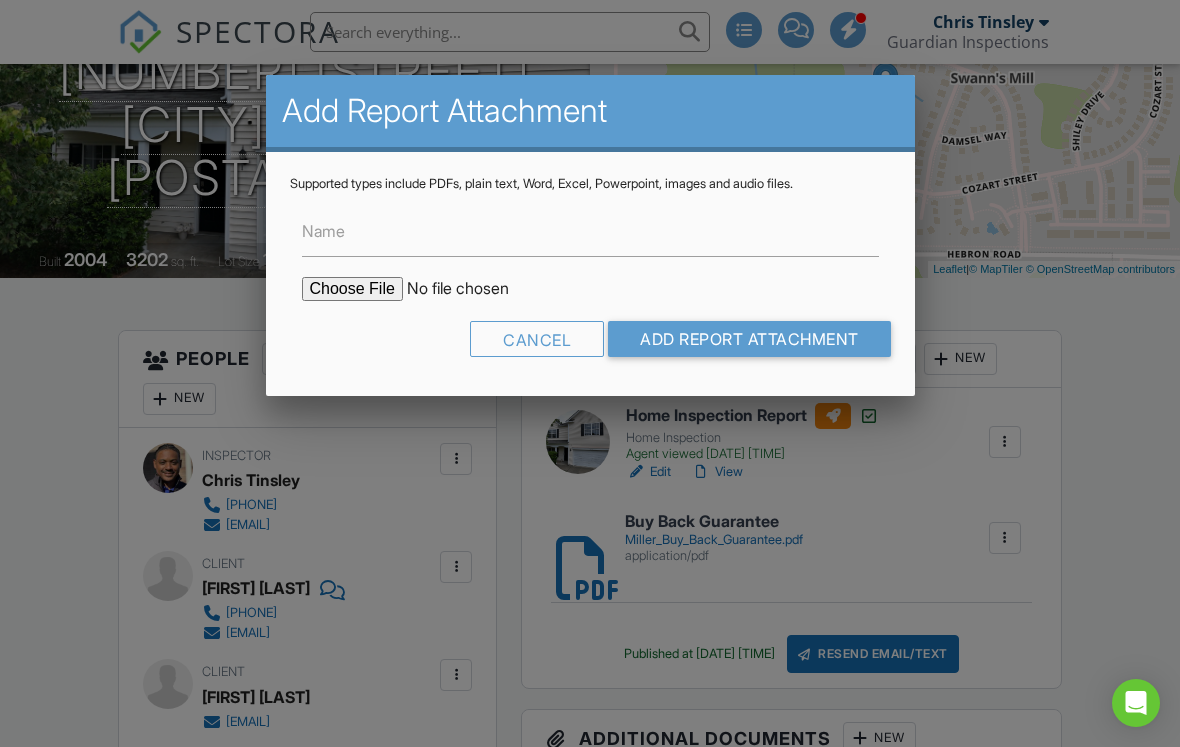 type on "C:\fakepath\[STREET] [STREET_TYPE] WDIR.pdf" 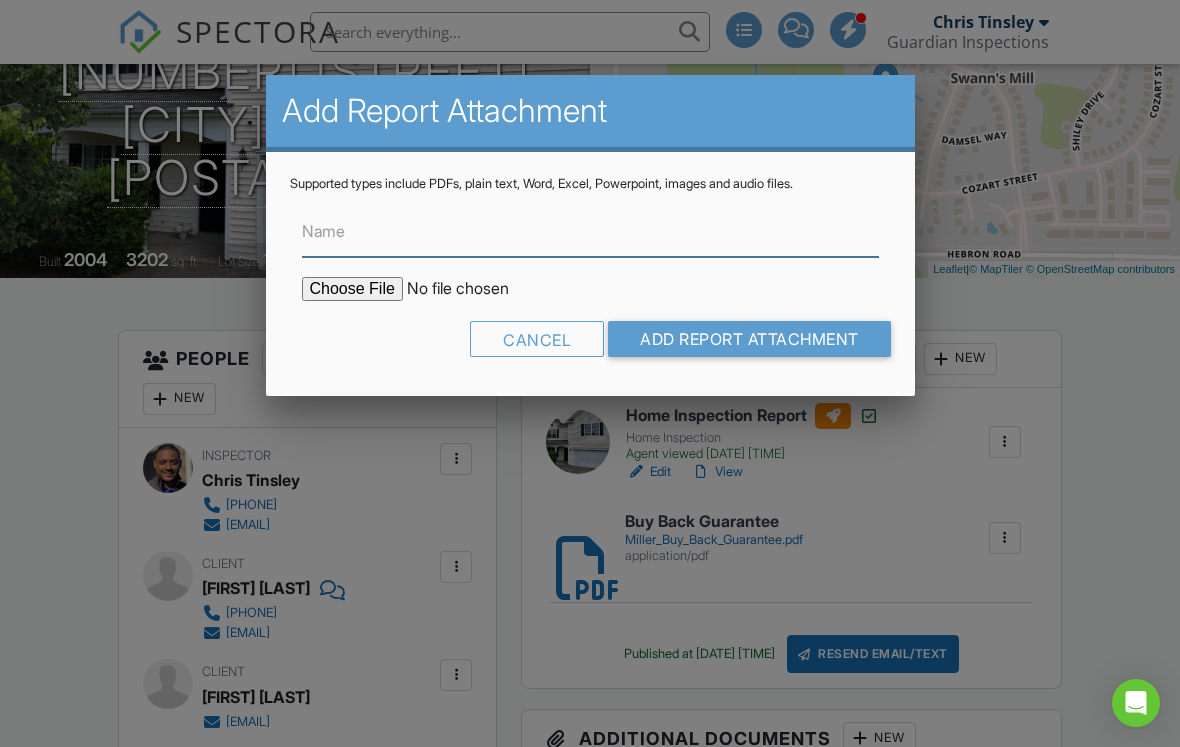 click on "Name" at bounding box center (590, 232) 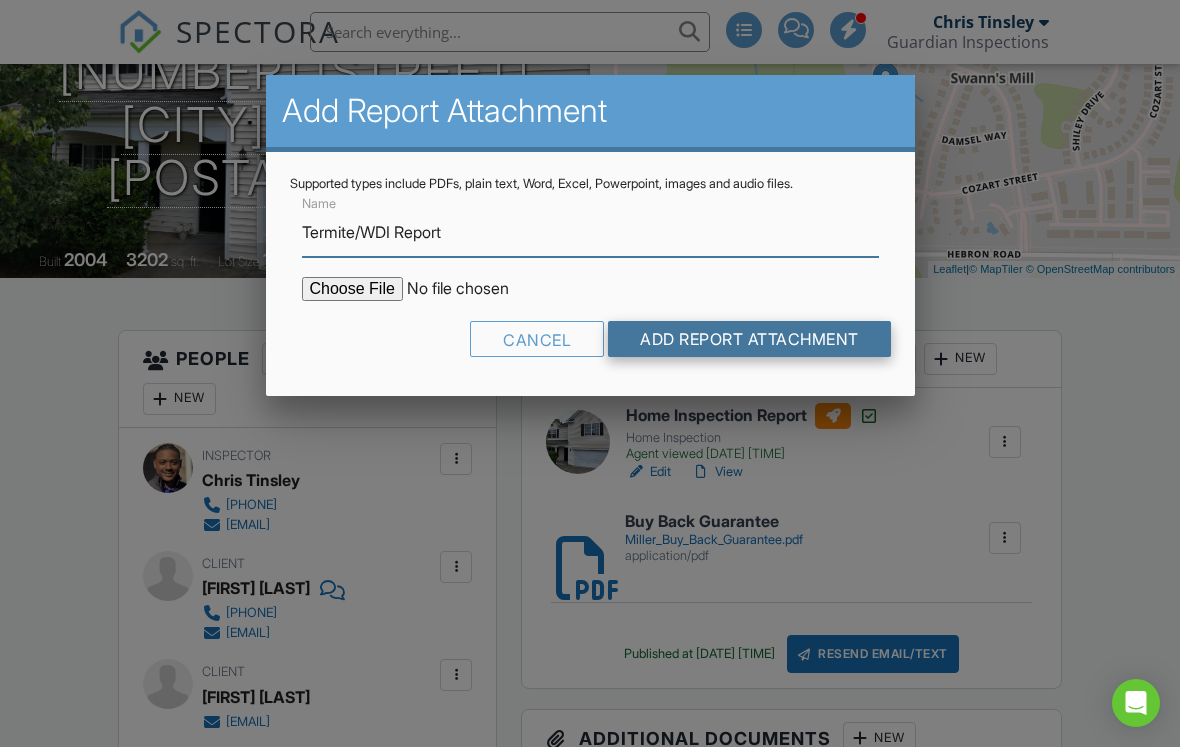 type on "Termite/WDI Report" 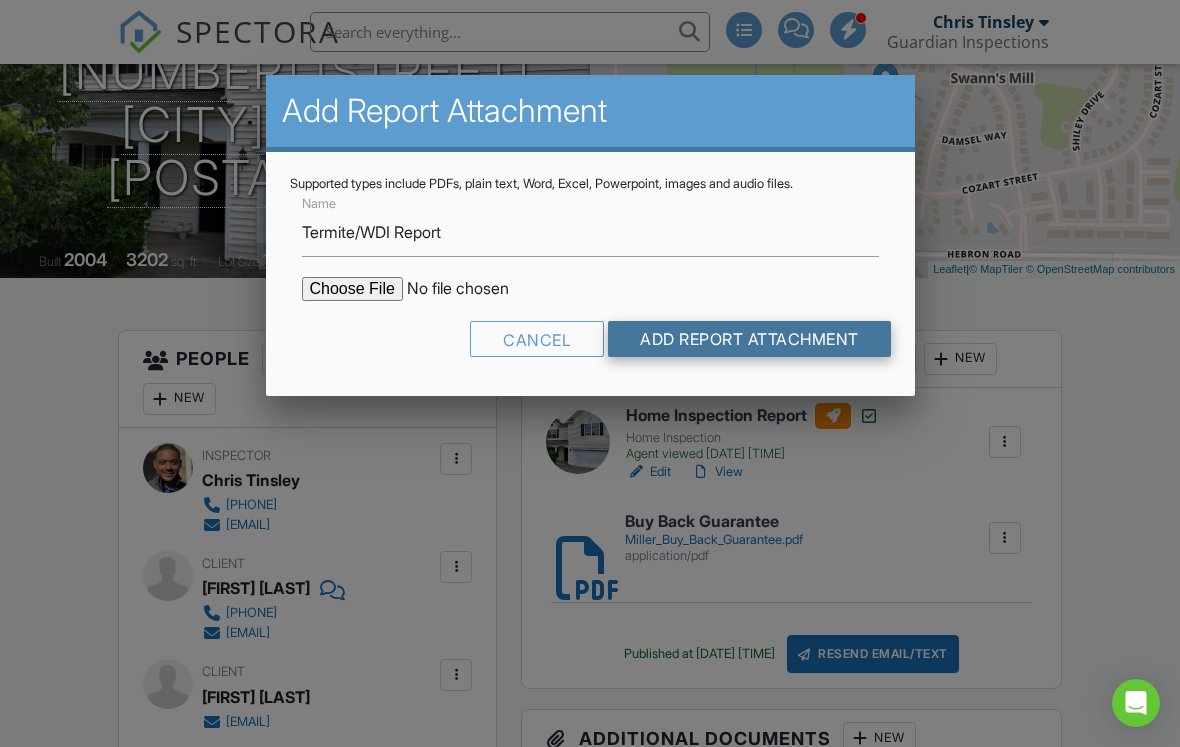 click on "Add Report Attachment" at bounding box center [749, 339] 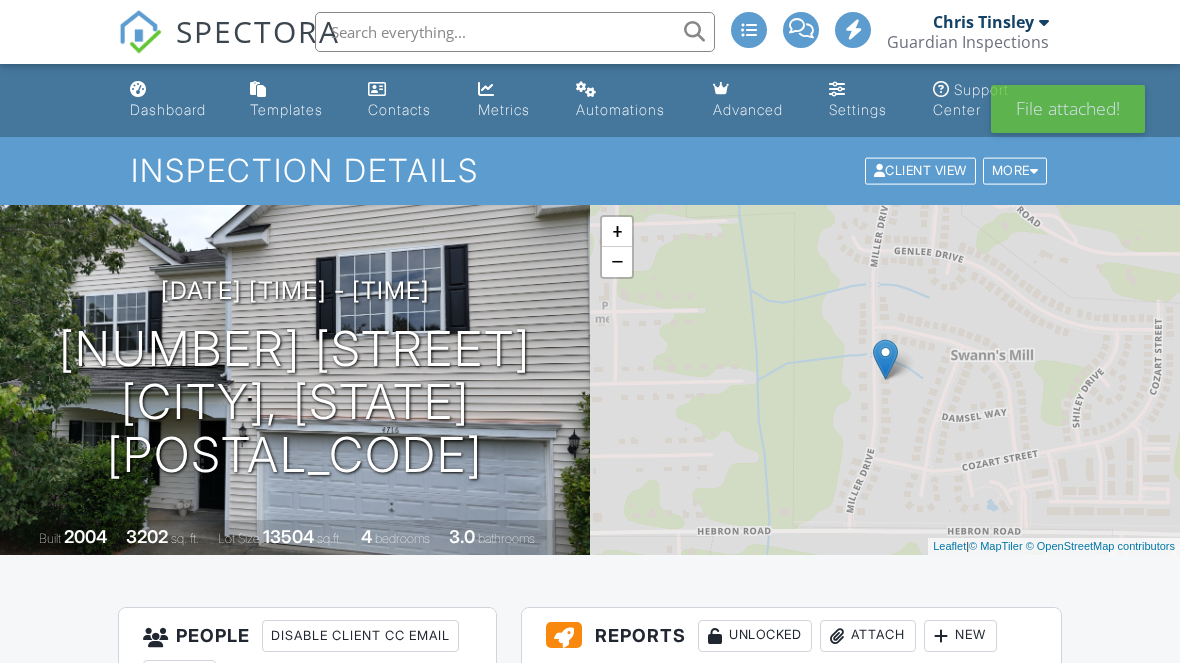 scroll, scrollTop: 0, scrollLeft: 0, axis: both 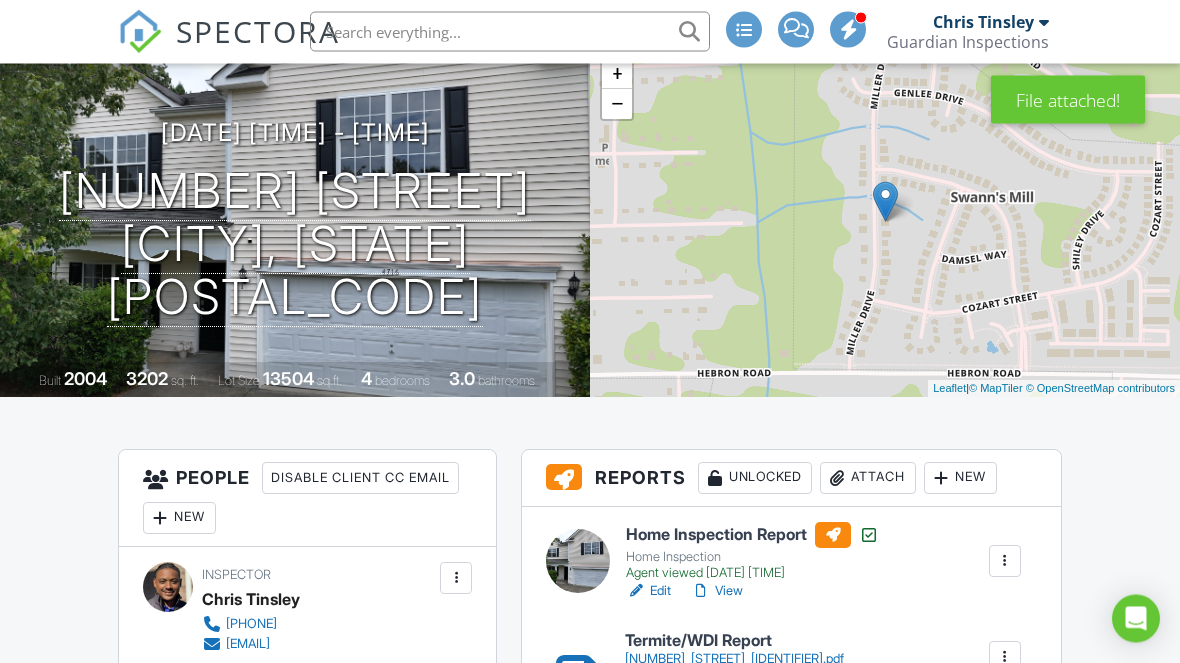click on "SPECTORA" at bounding box center (258, 31) 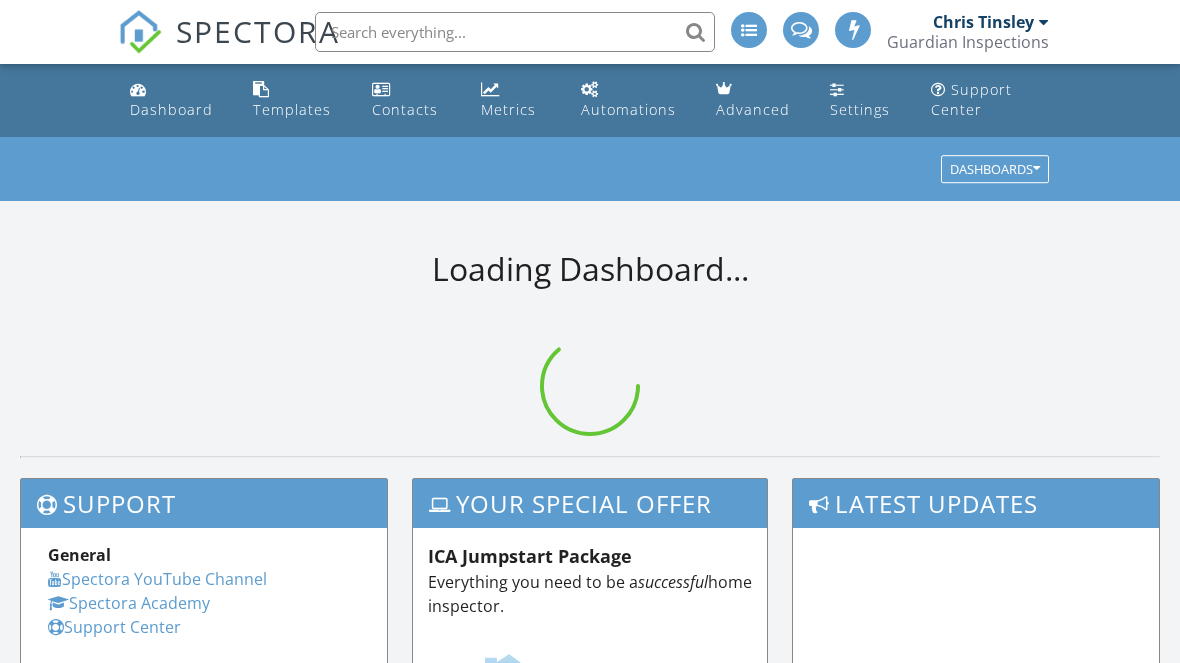 scroll, scrollTop: 0, scrollLeft: 0, axis: both 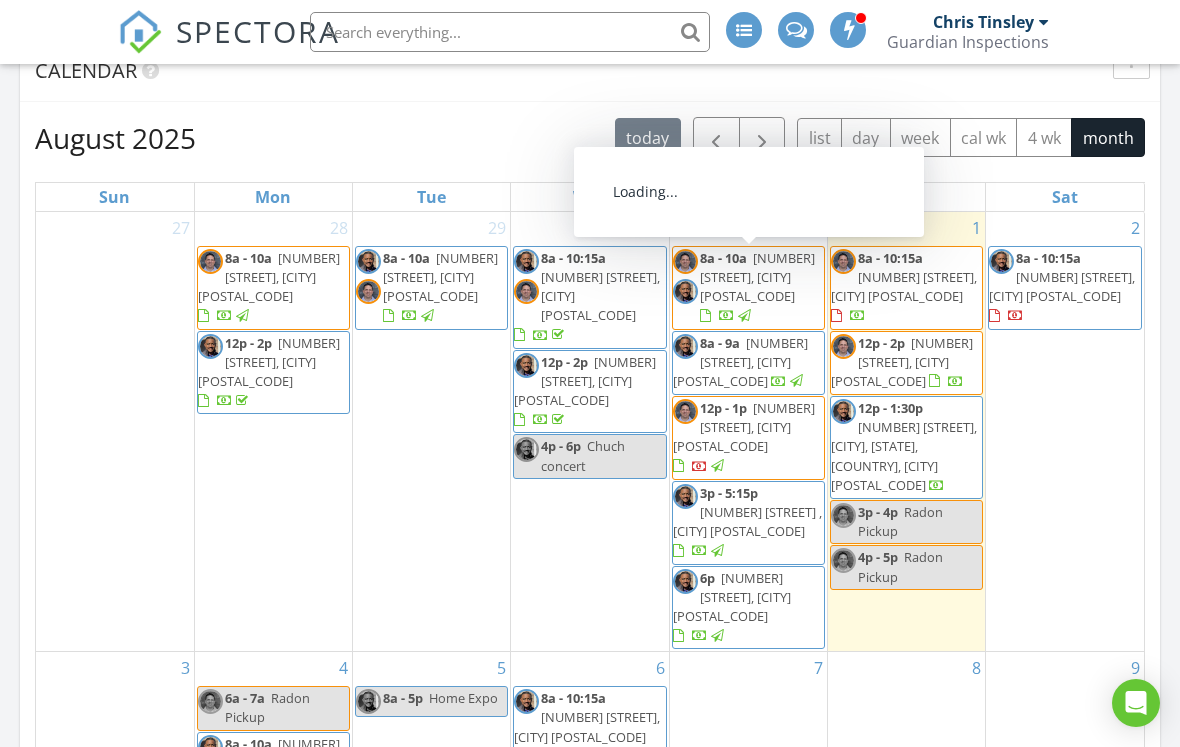 click on "4205 Rockside Hills Dr, Raleigh 27603" at bounding box center [757, 277] 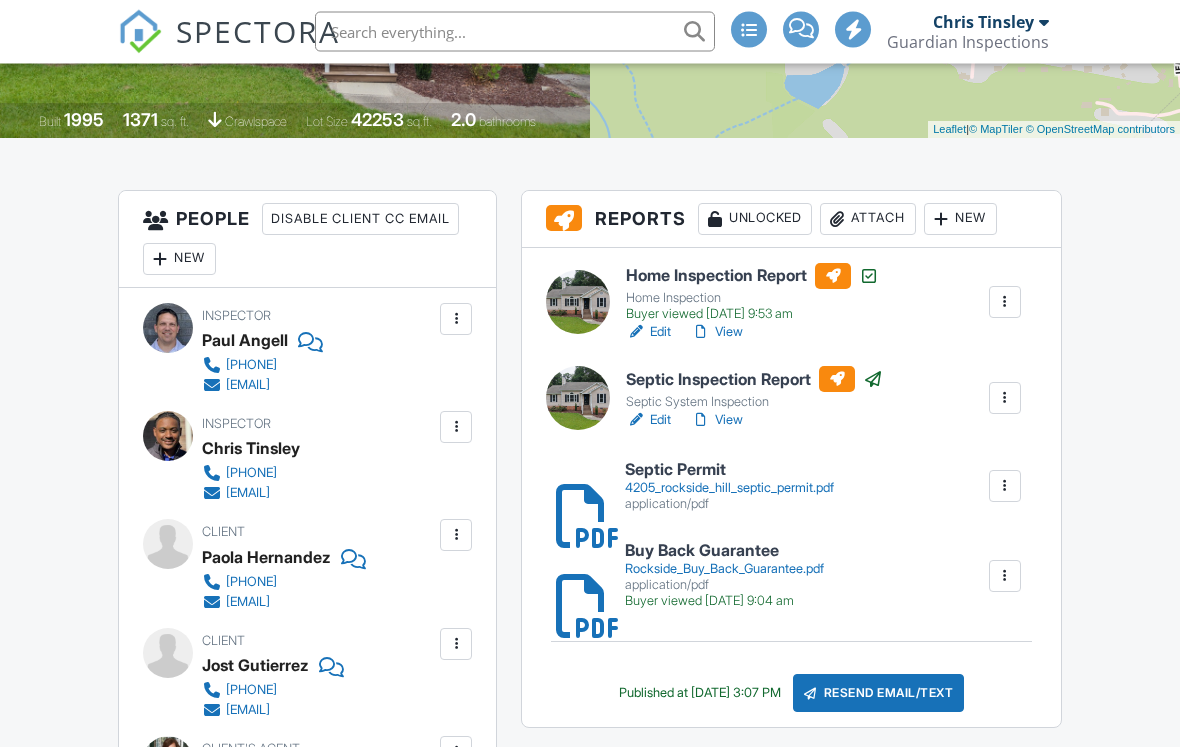 scroll, scrollTop: 0, scrollLeft: 0, axis: both 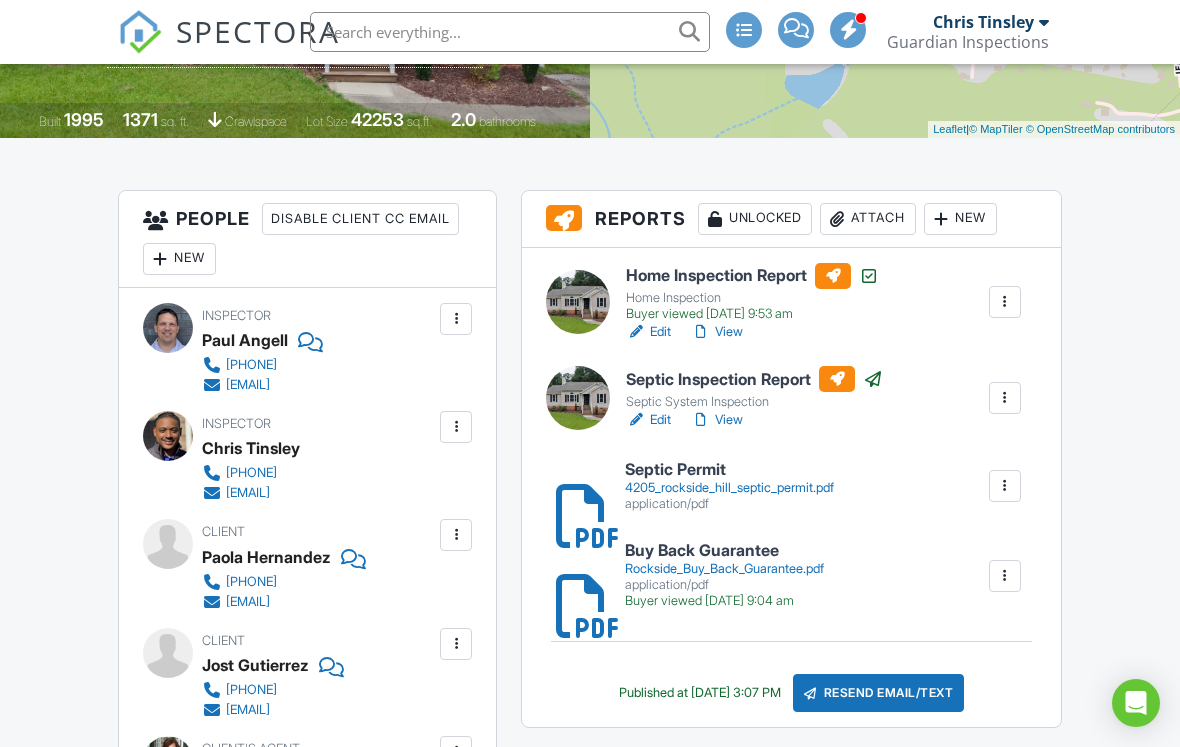 click on "Attach" at bounding box center [868, 219] 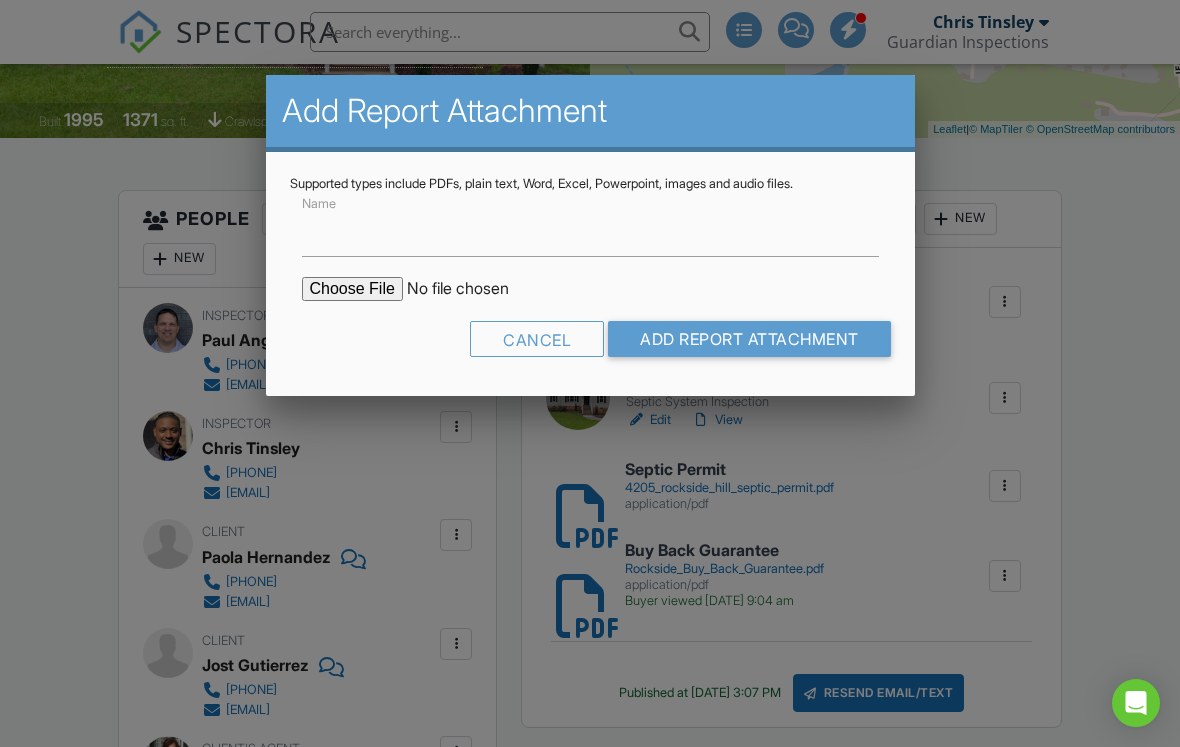 click at bounding box center (472, 289) 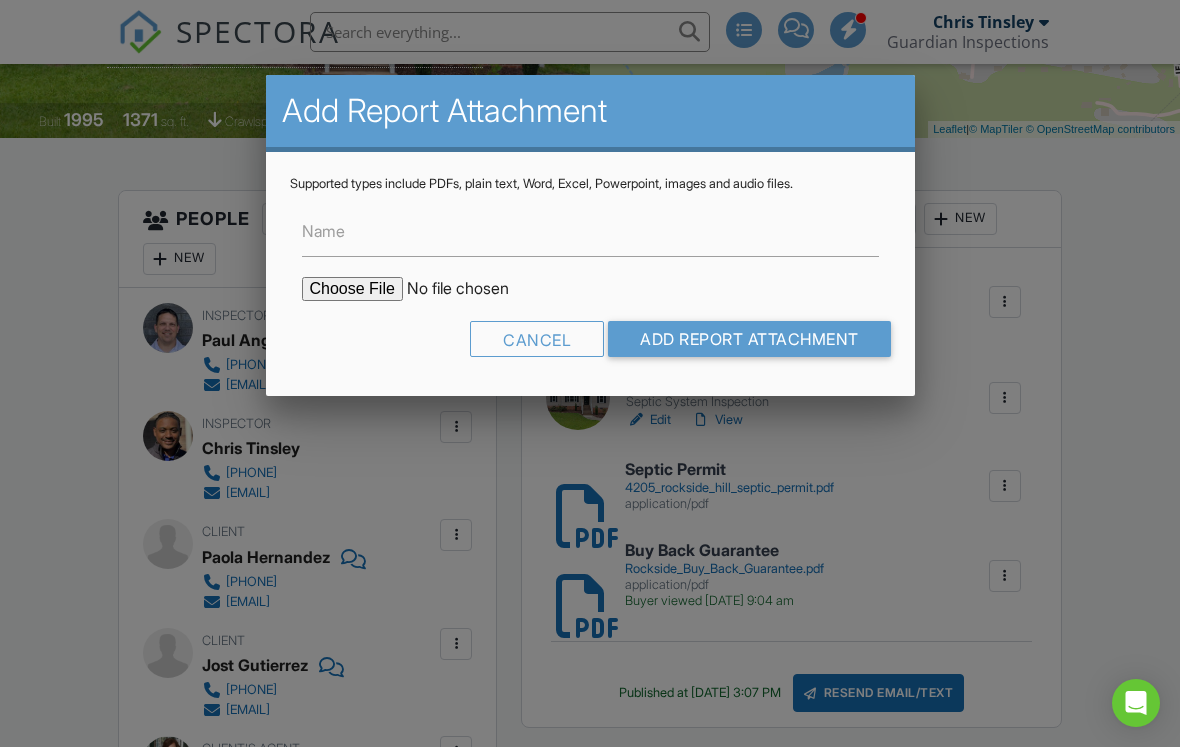 type on "C:\fakepath\4205 Rockside Hills Drive WDIR.pdf" 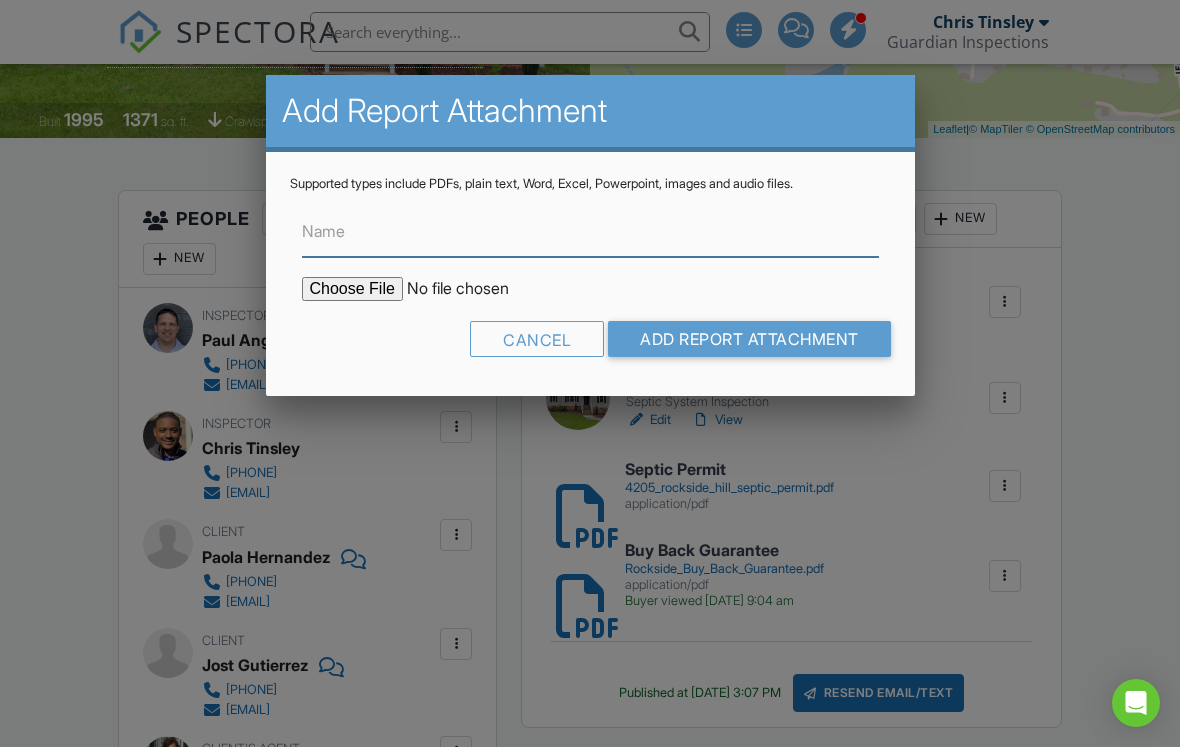 click on "Name" at bounding box center [590, 232] 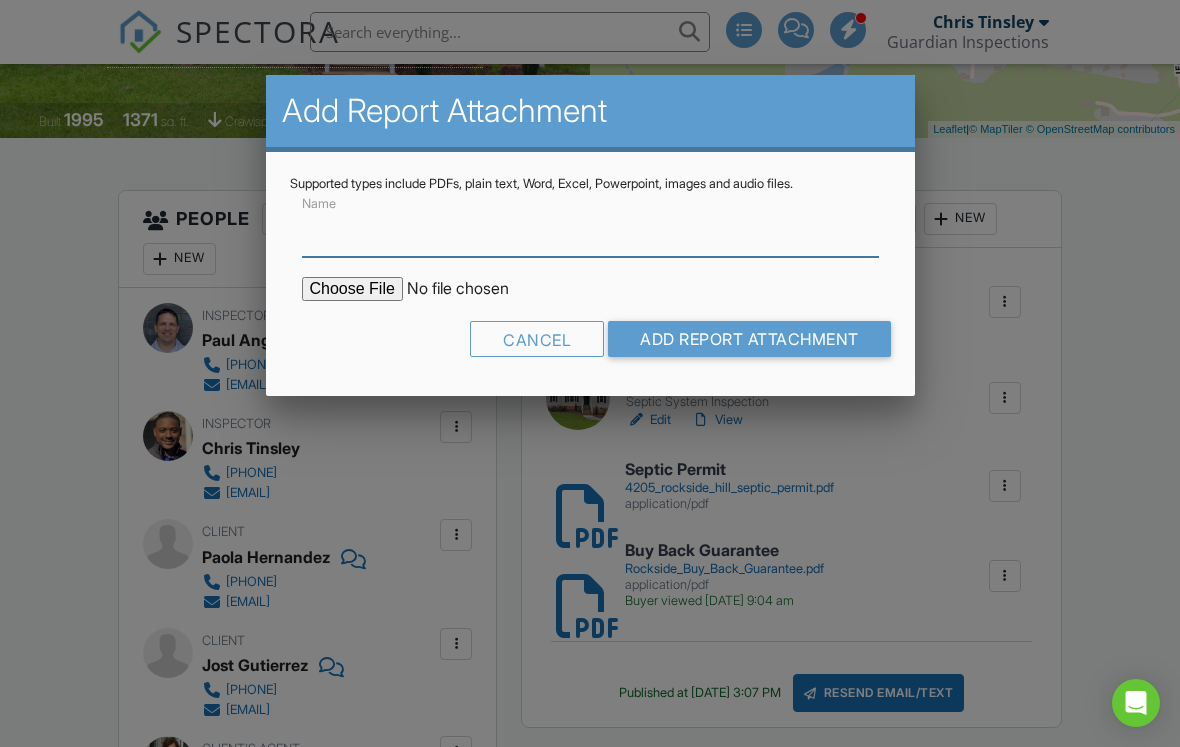 scroll, scrollTop: 416, scrollLeft: 0, axis: vertical 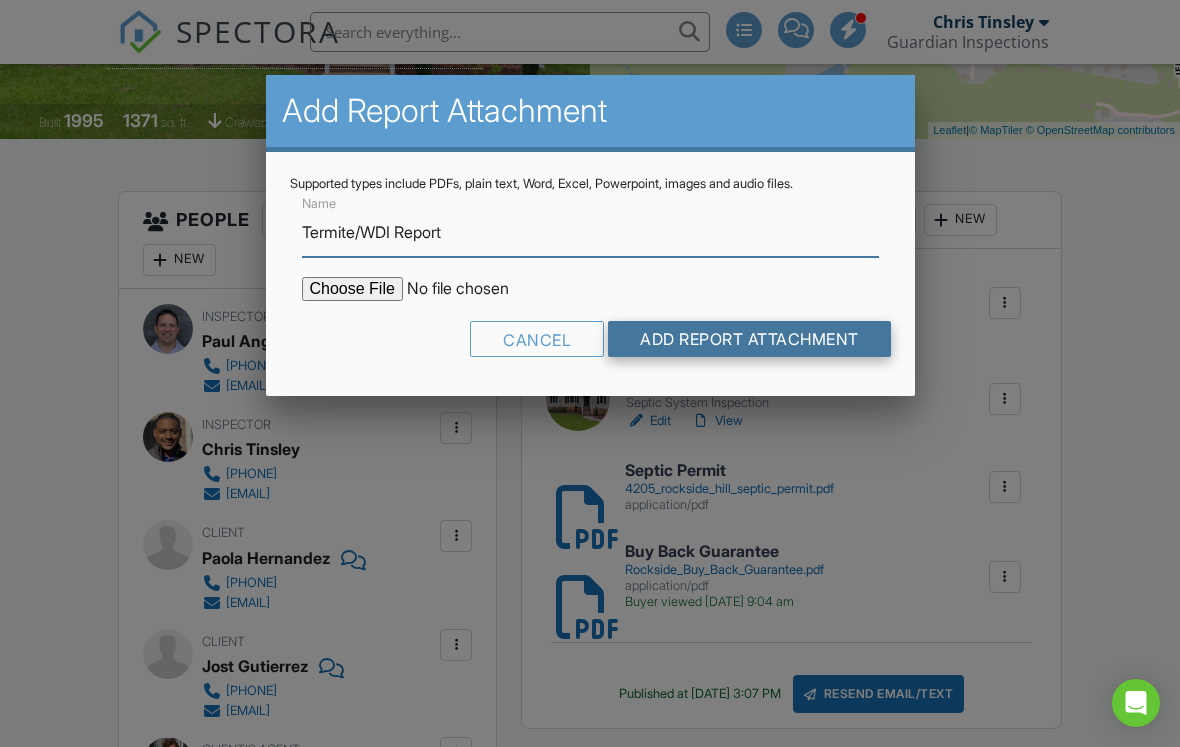 type on "Termite/WDI Report" 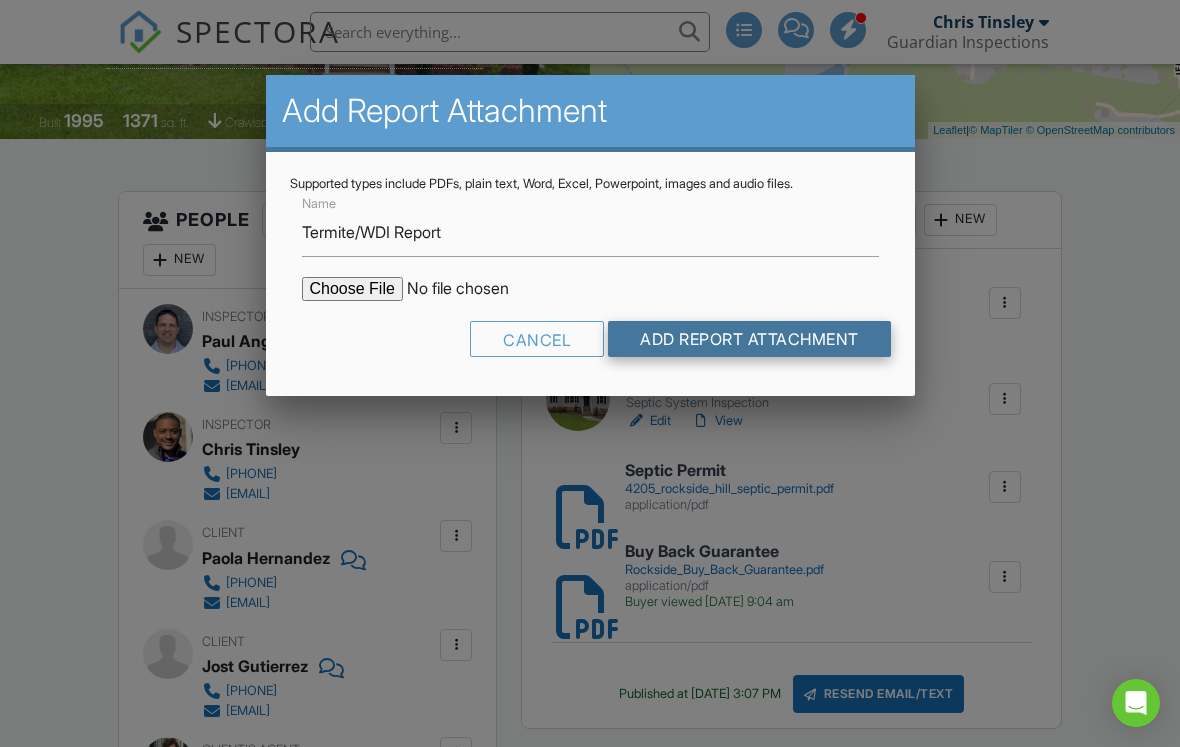 click on "Add Report Attachment" at bounding box center [749, 339] 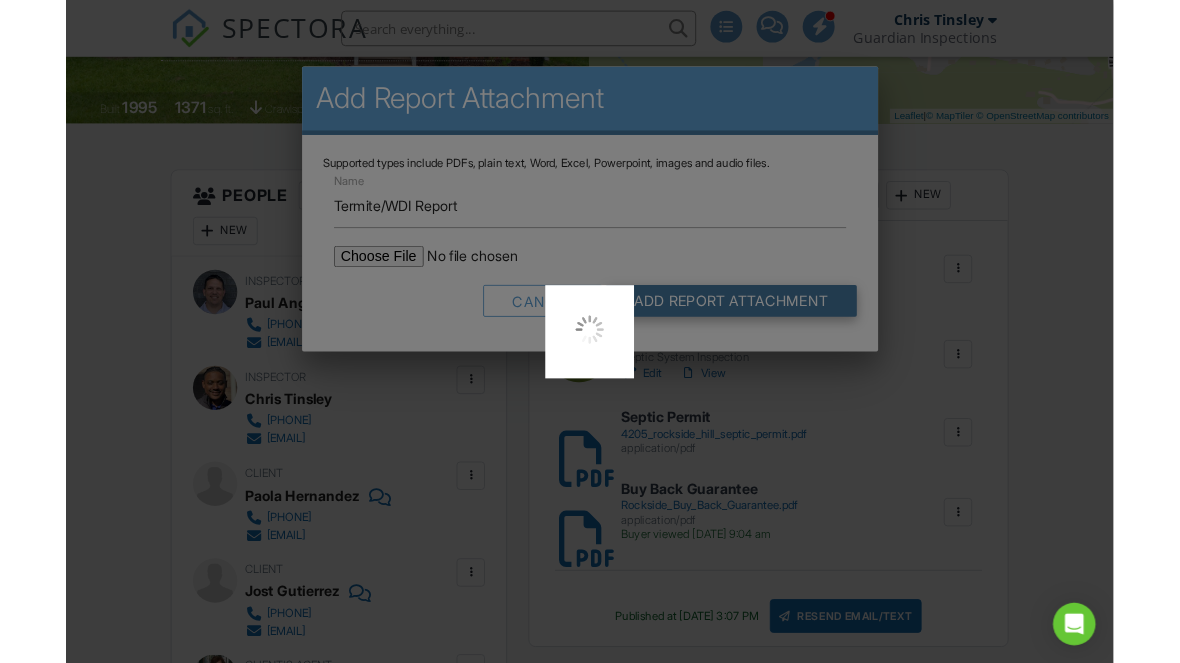 scroll, scrollTop: 501, scrollLeft: 0, axis: vertical 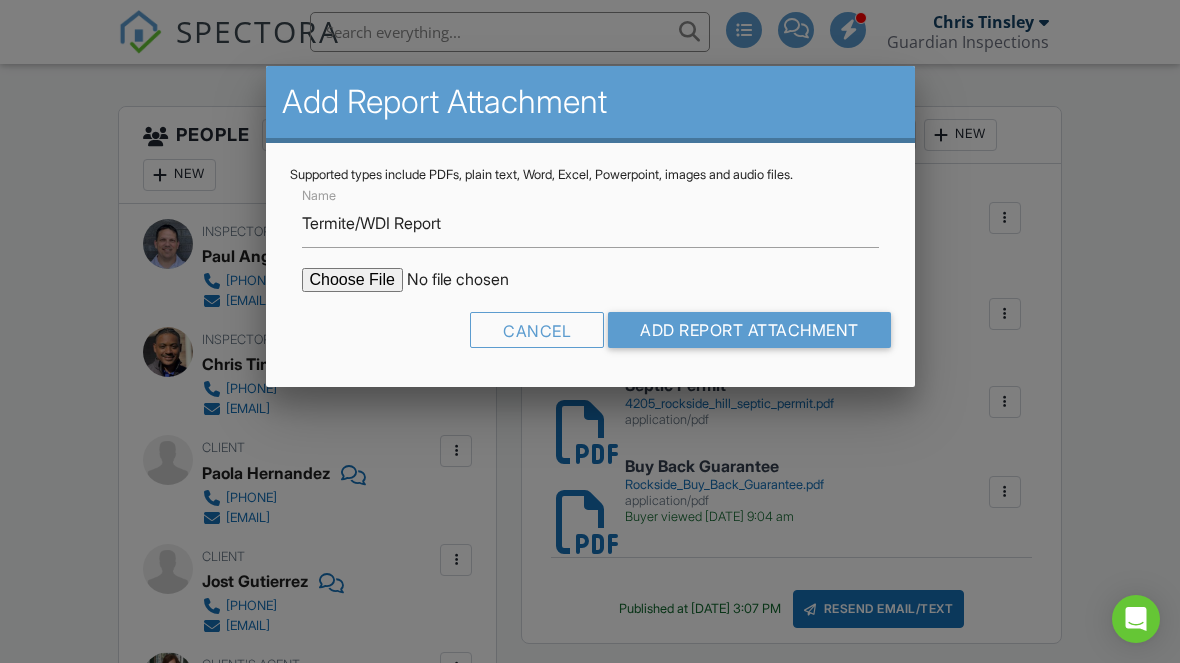 click at bounding box center [590, 314] 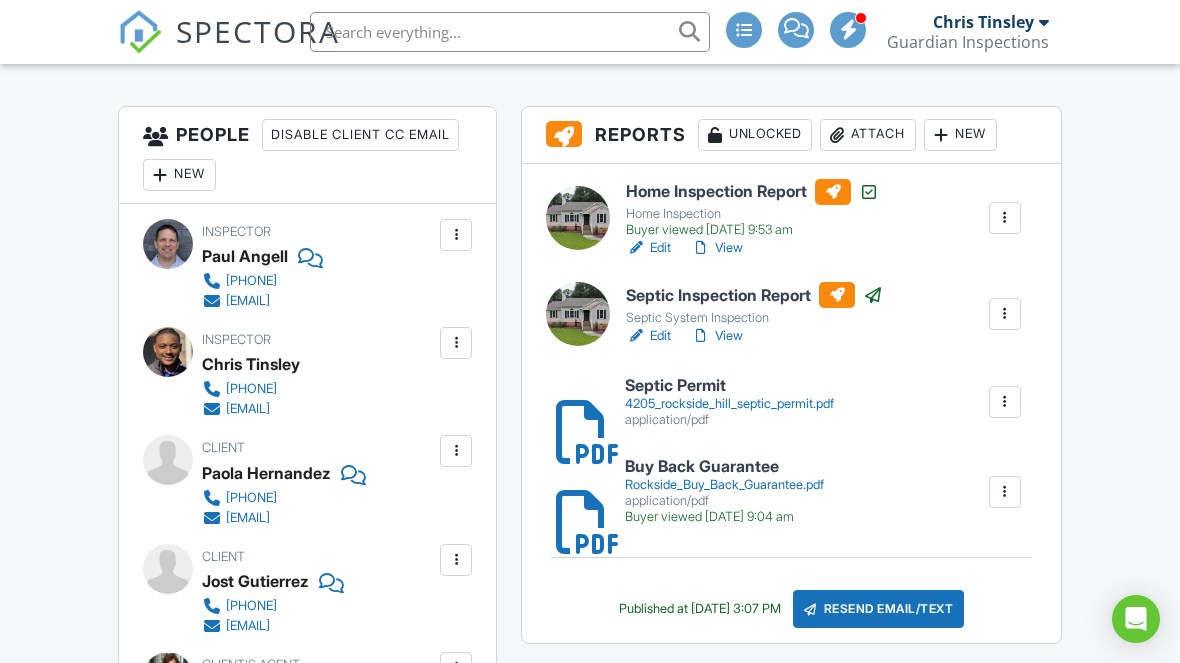 click at bounding box center (510, 32) 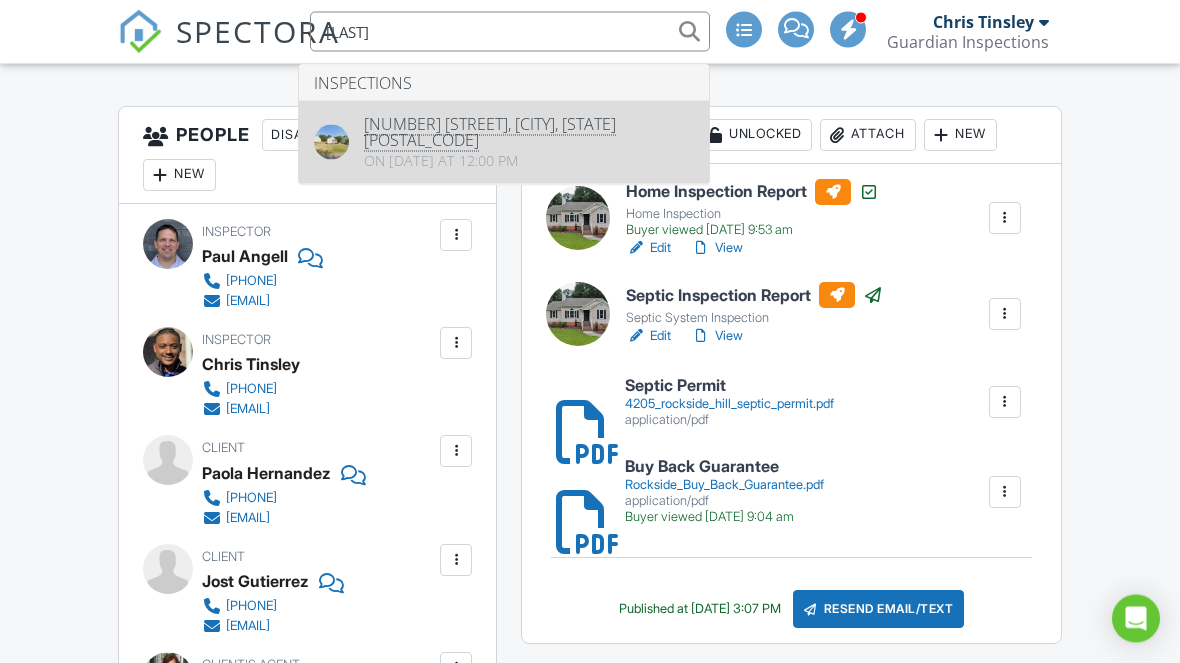 type on "Mccarth" 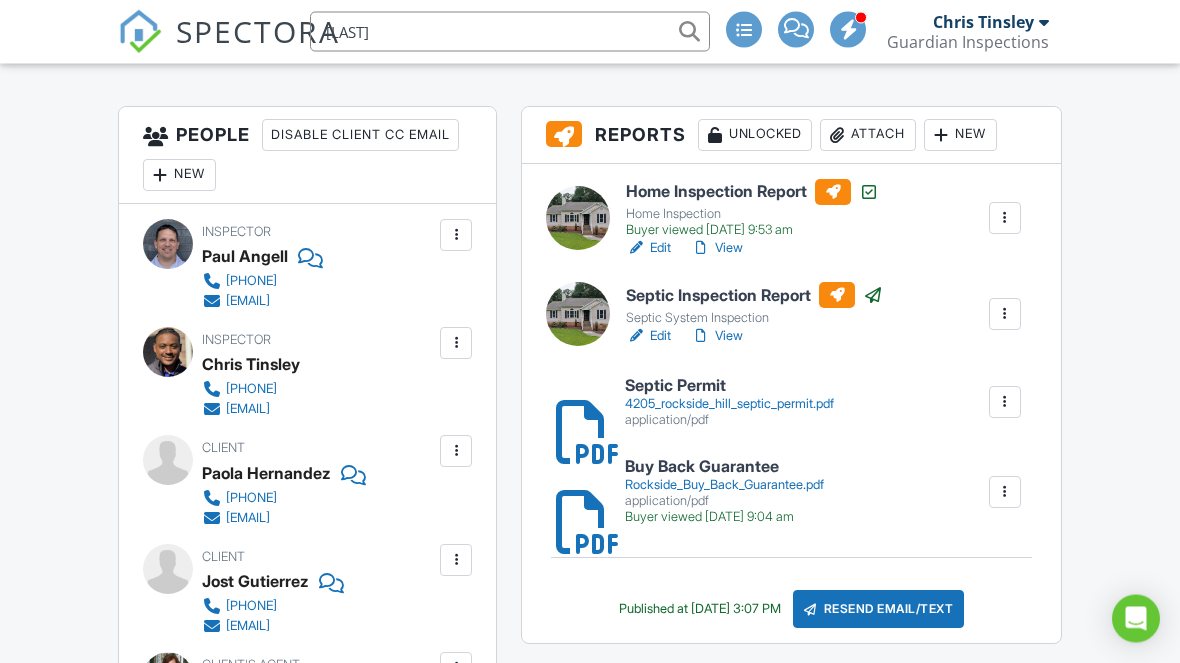 type 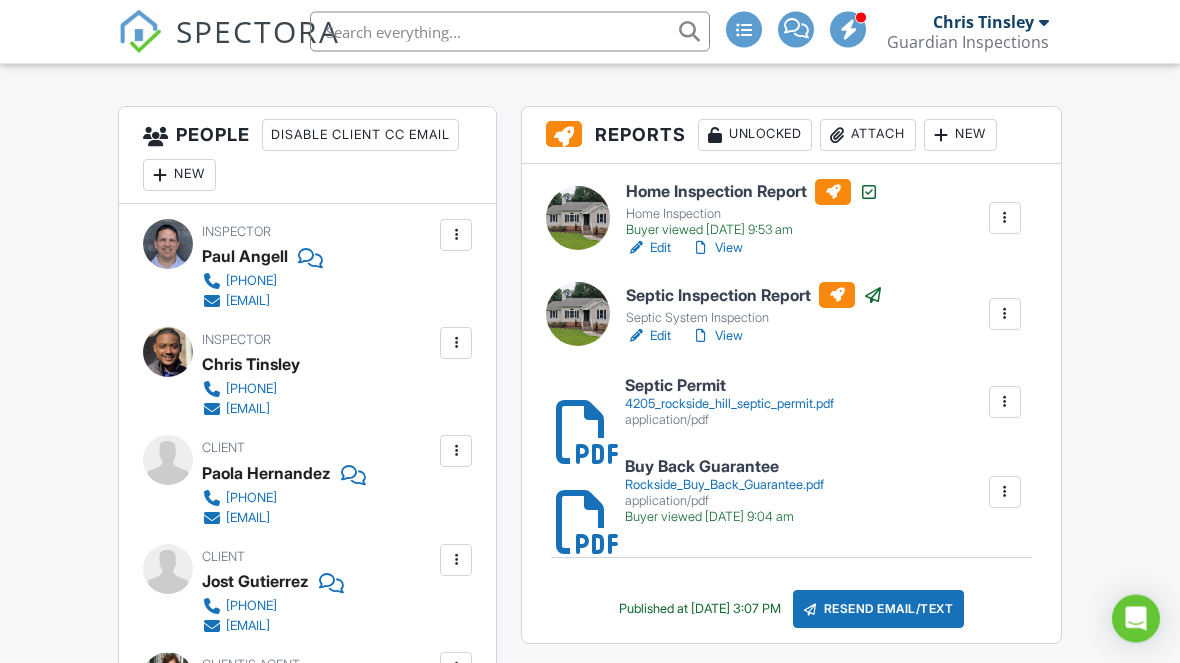 click on "Reports
Unlocked
Attach
New" at bounding box center [791, 136] 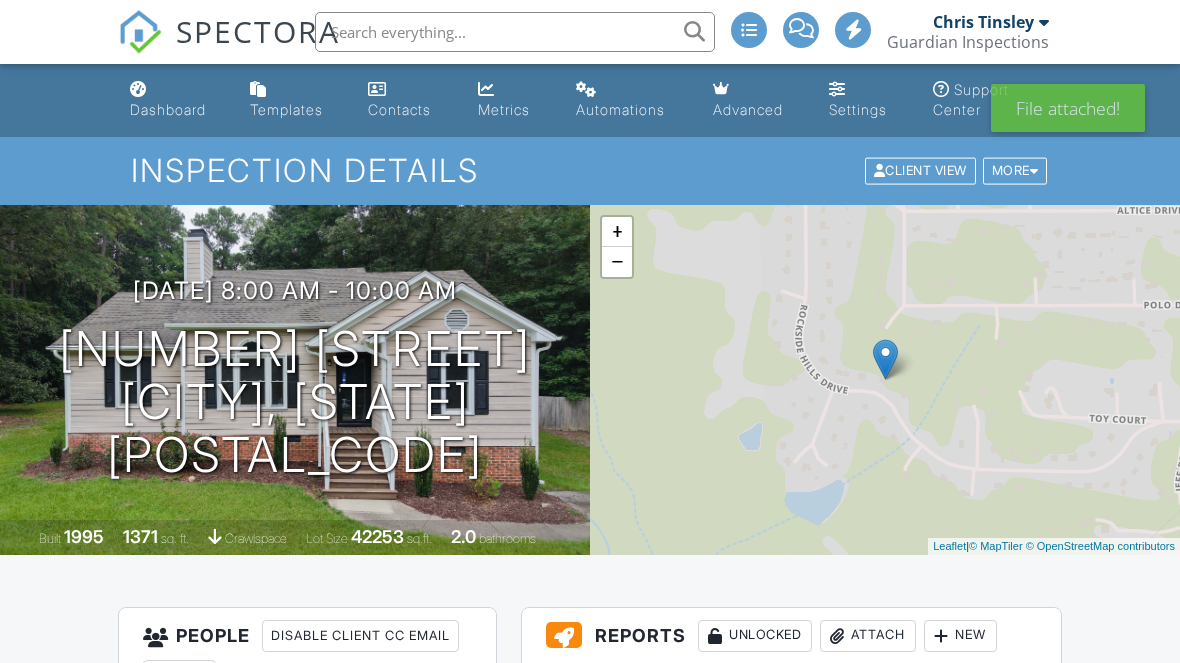 scroll, scrollTop: 0, scrollLeft: 0, axis: both 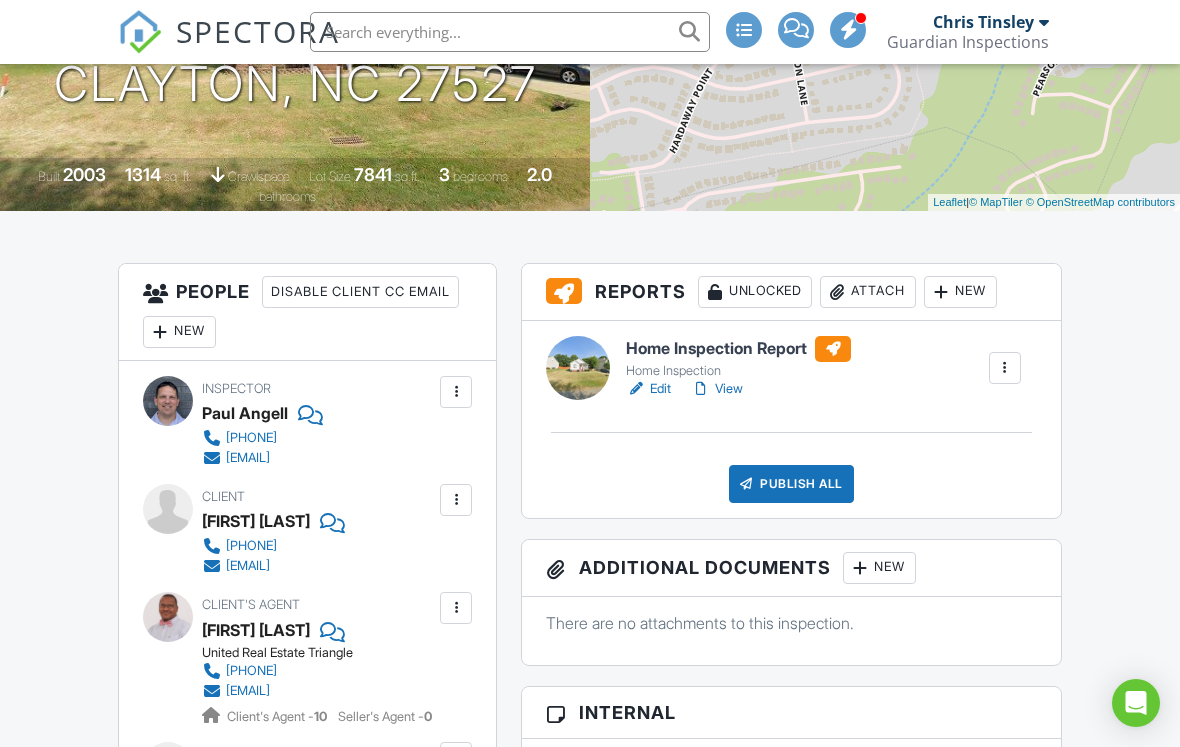 click on "Attach" at bounding box center (868, 292) 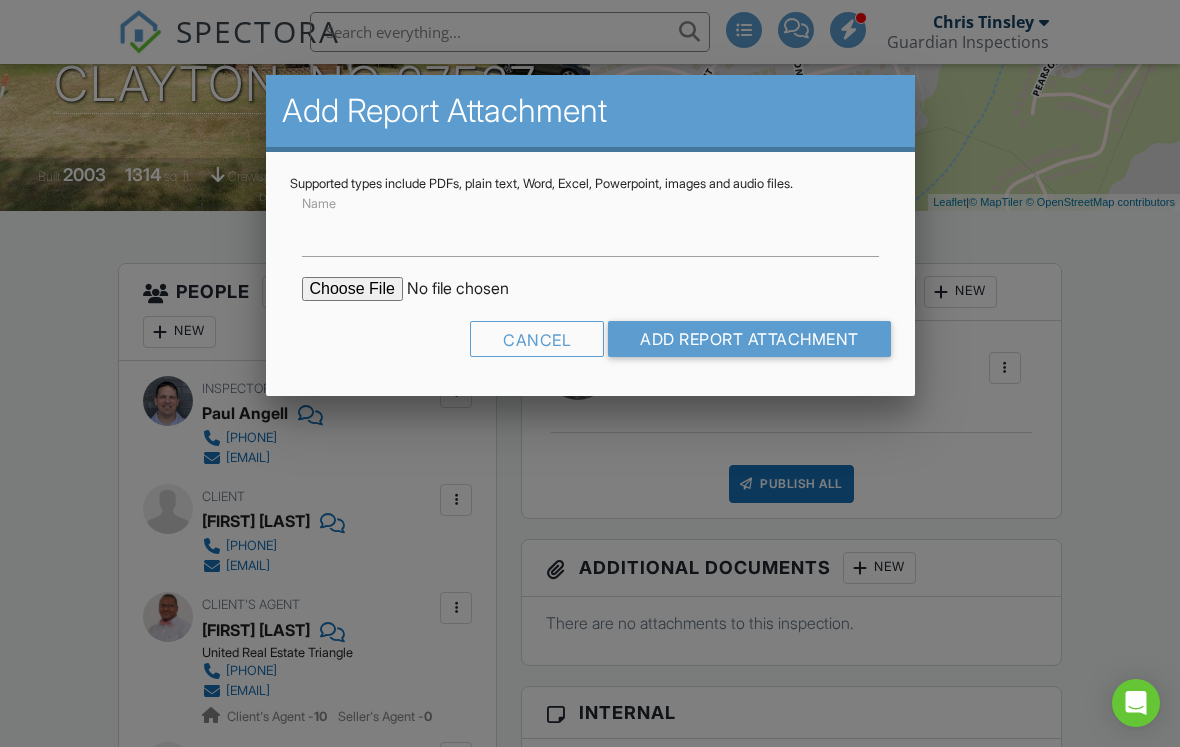 click at bounding box center [472, 289] 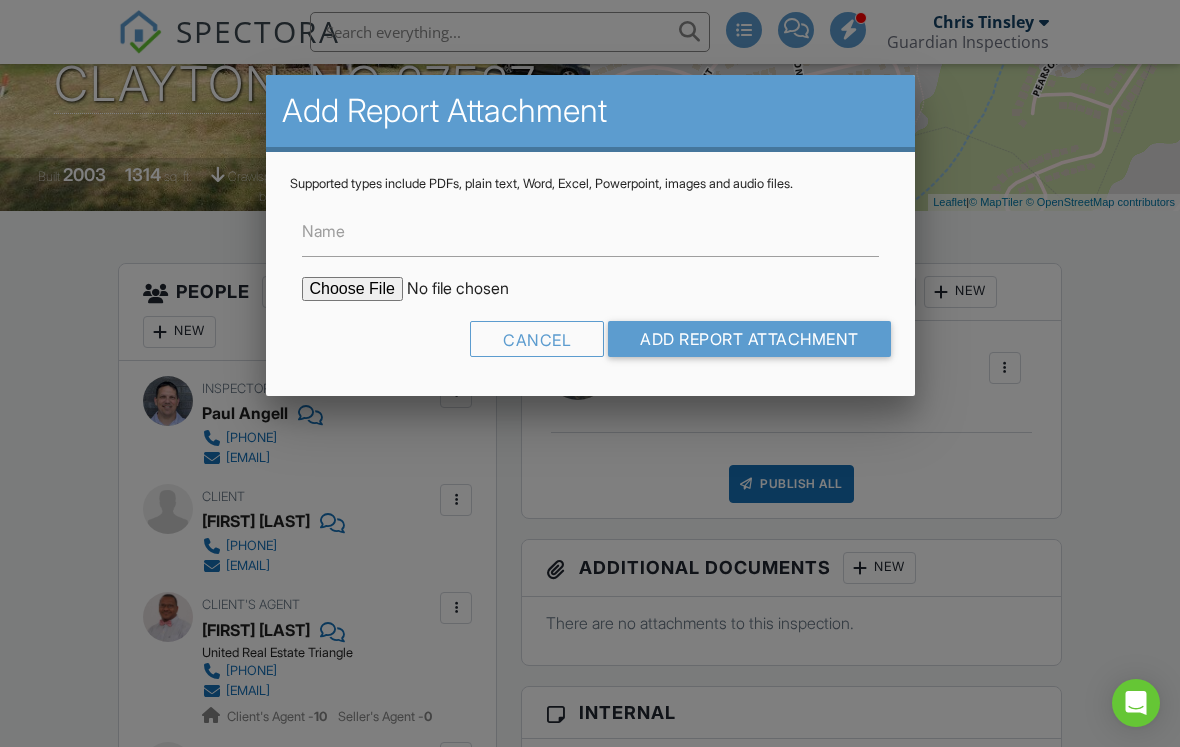 type on "C:\fakepath\209 MCCARTHY DR.pdf" 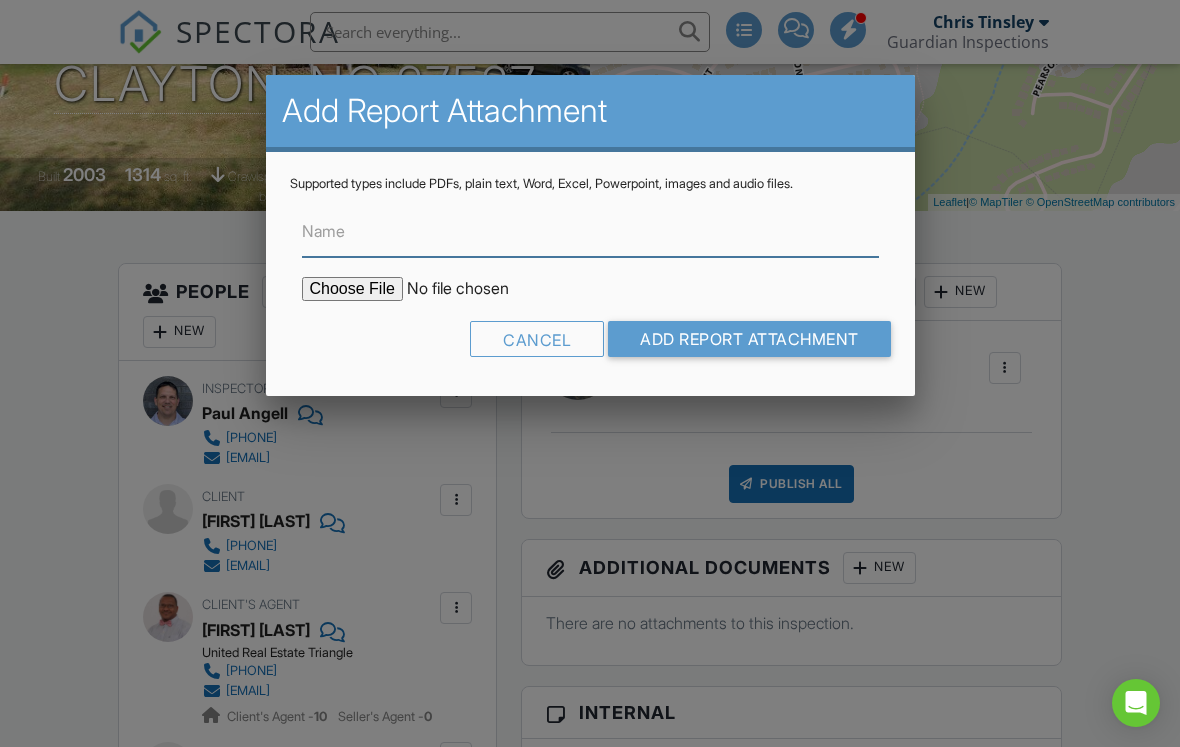 click on "Name" at bounding box center [590, 232] 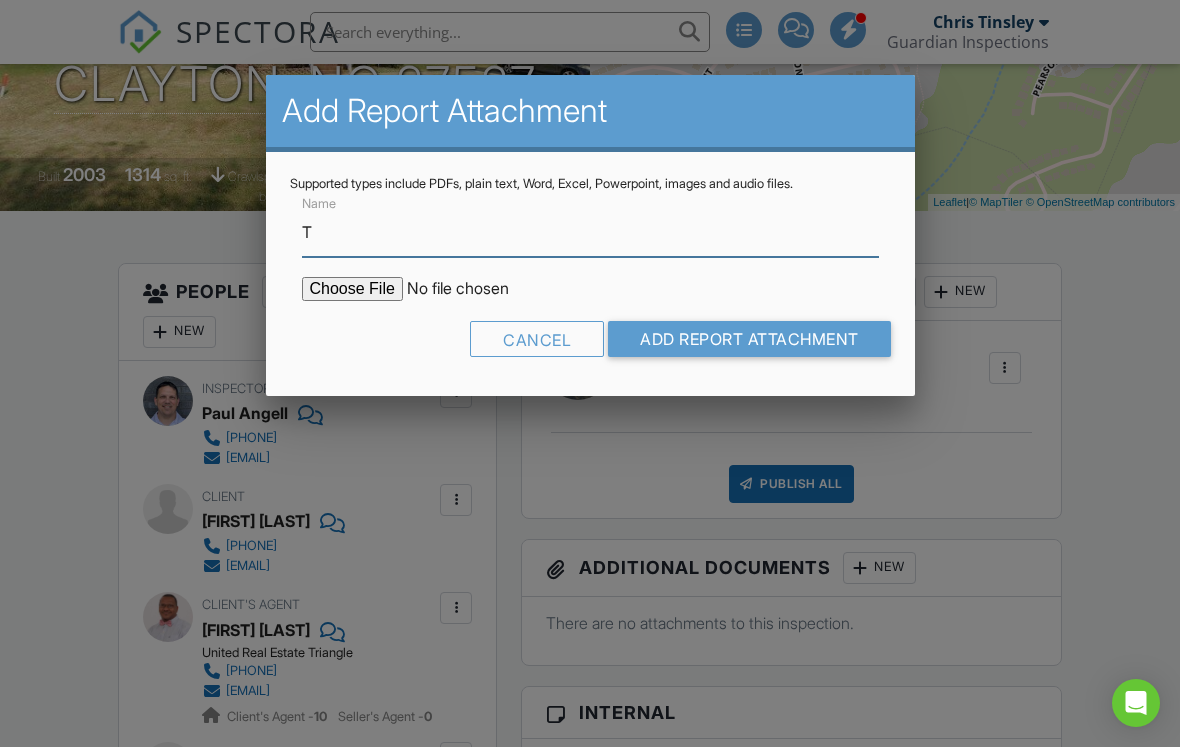 scroll, scrollTop: 343, scrollLeft: 0, axis: vertical 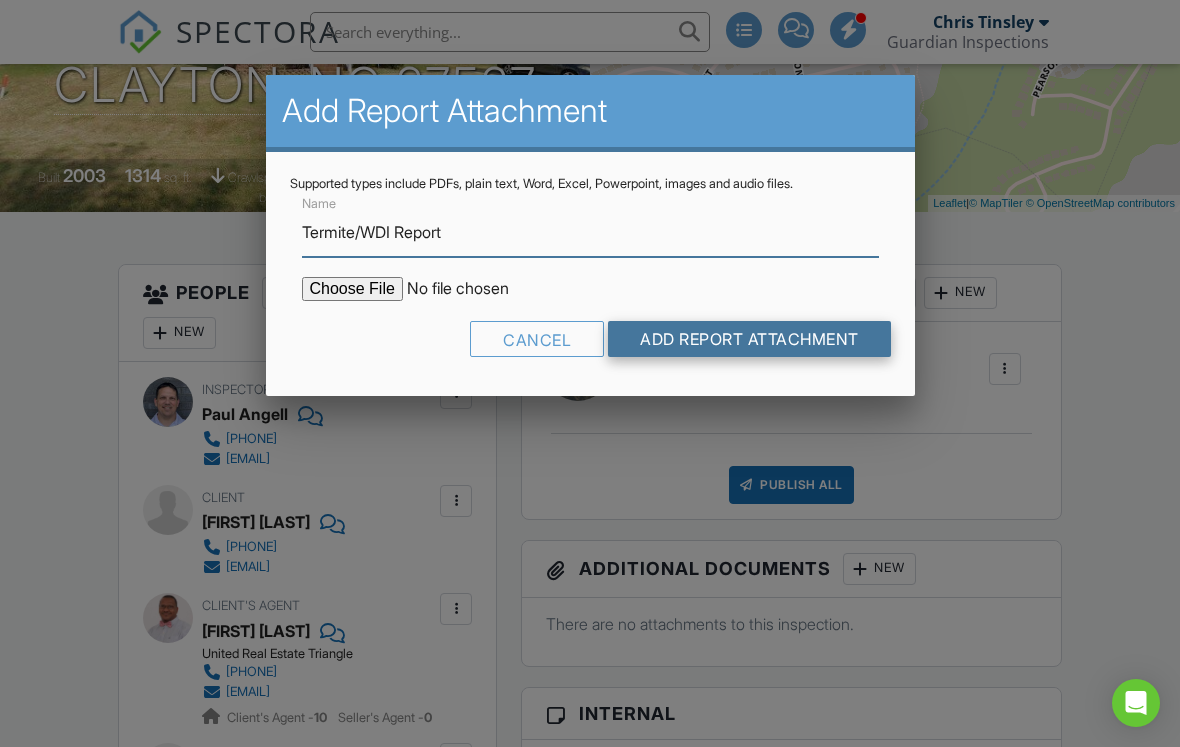 type on "Termite/WDI Report" 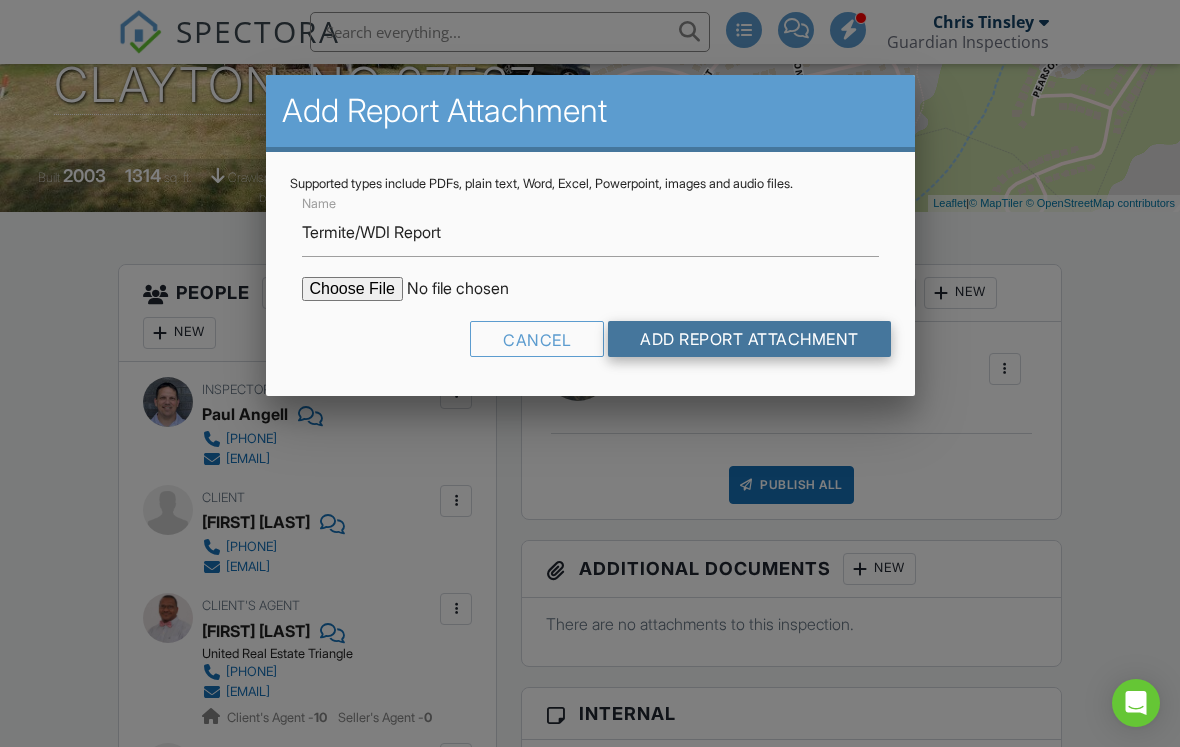 click on "Add Report Attachment" at bounding box center [749, 339] 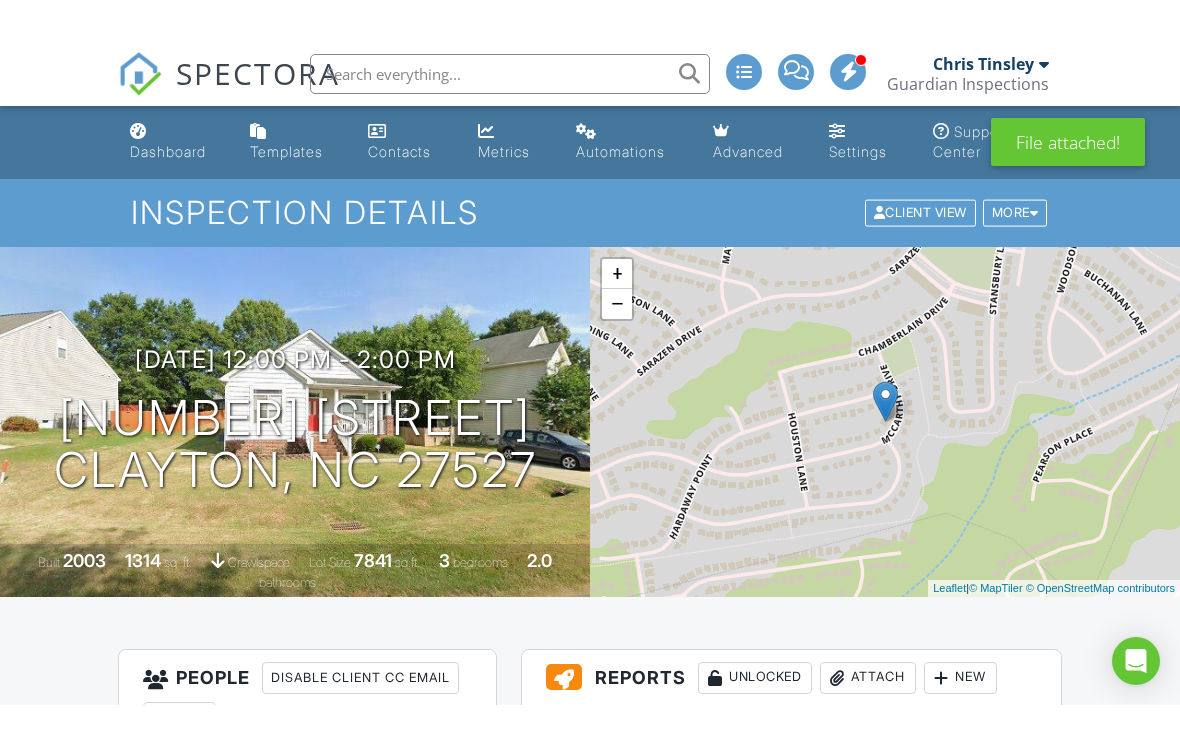 scroll, scrollTop: 134, scrollLeft: 0, axis: vertical 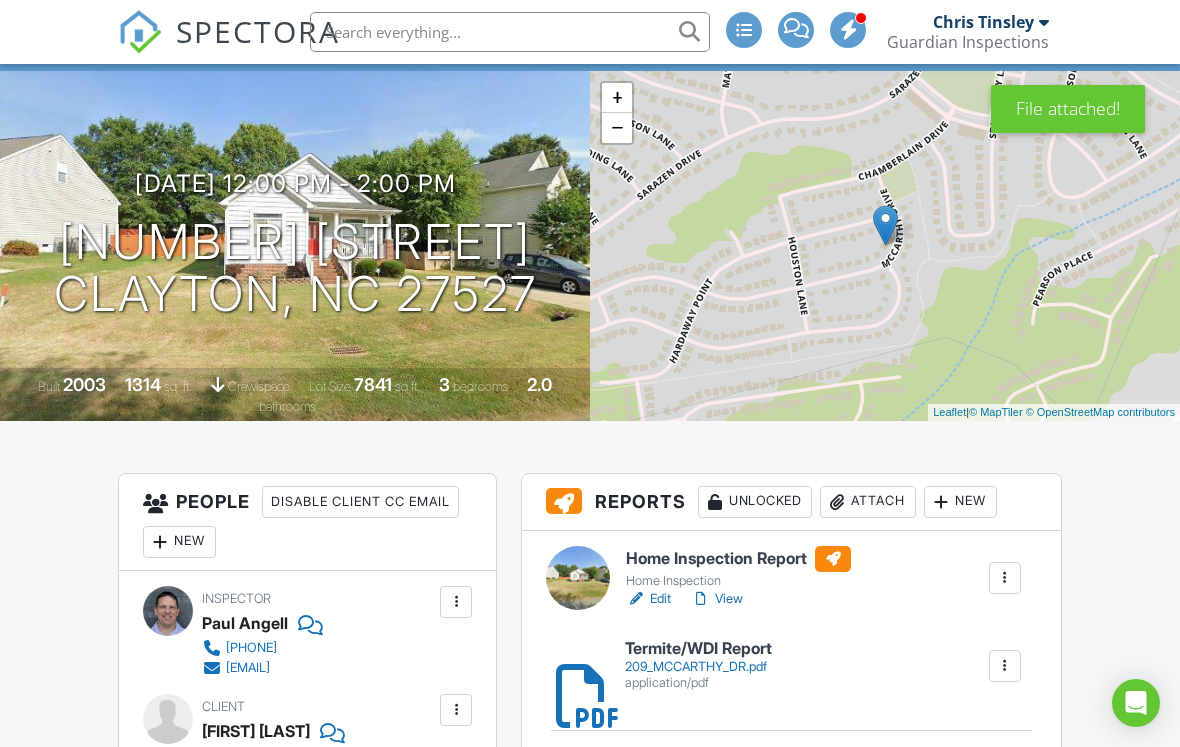 click on "Attach" at bounding box center [868, 502] 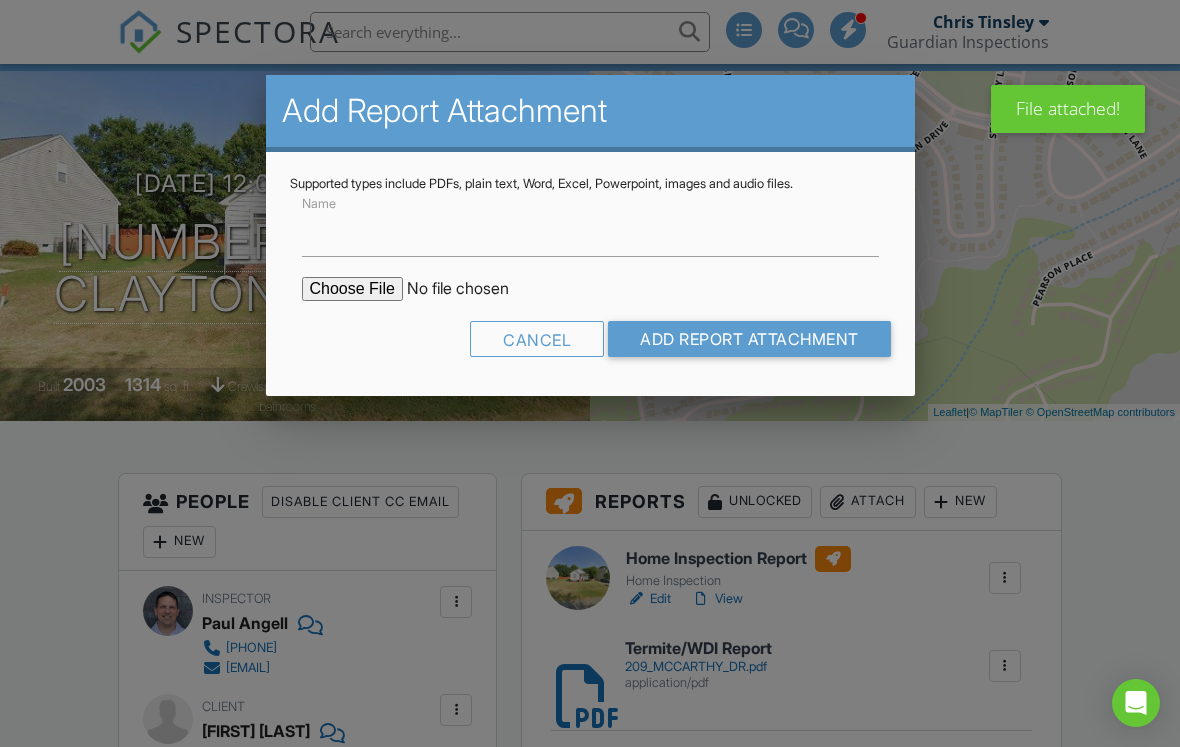 click at bounding box center [472, 289] 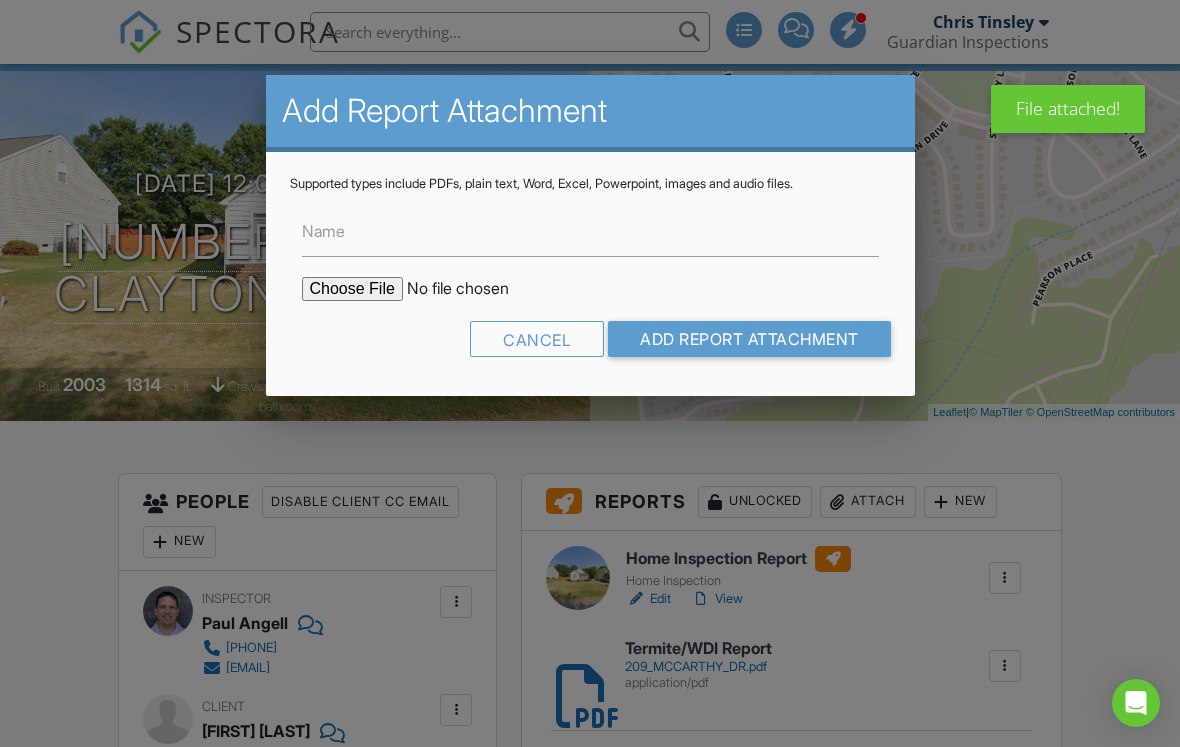 type on "C:\fakepath\[NUMBER] [STREET] [CITY] [POSTAL_CODE].pdf" 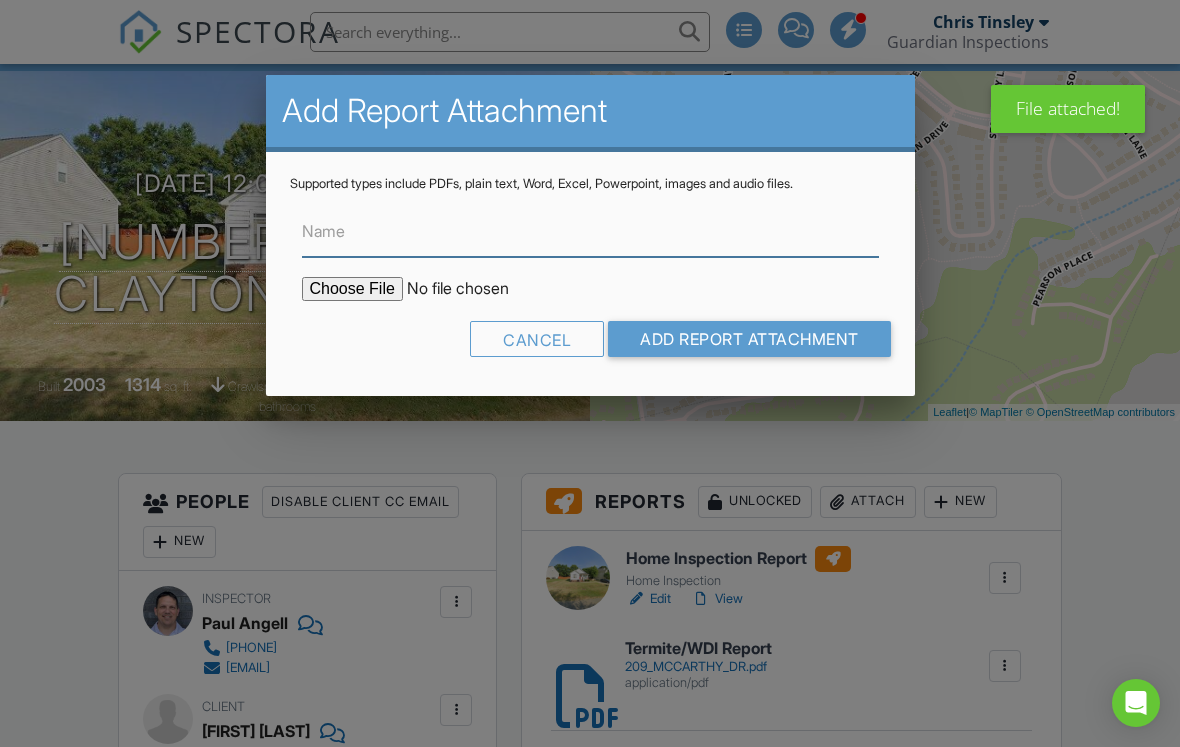 click on "Name" at bounding box center (590, 232) 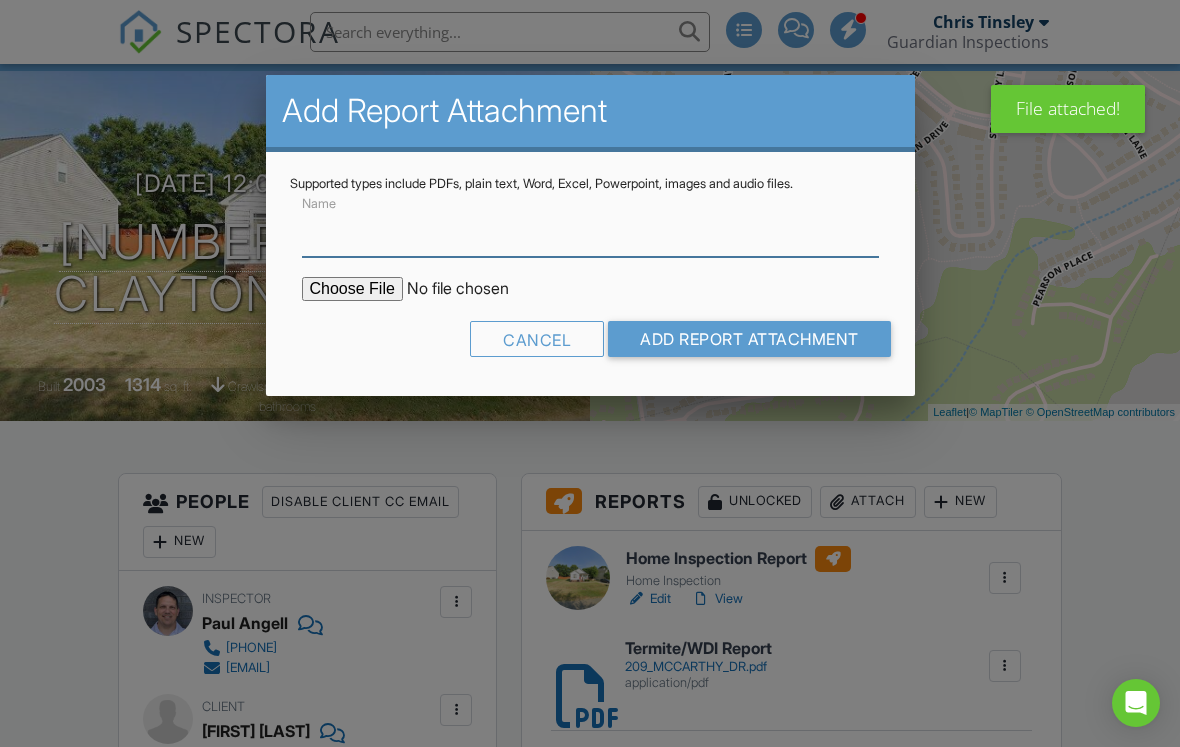 scroll, scrollTop: 133, scrollLeft: 0, axis: vertical 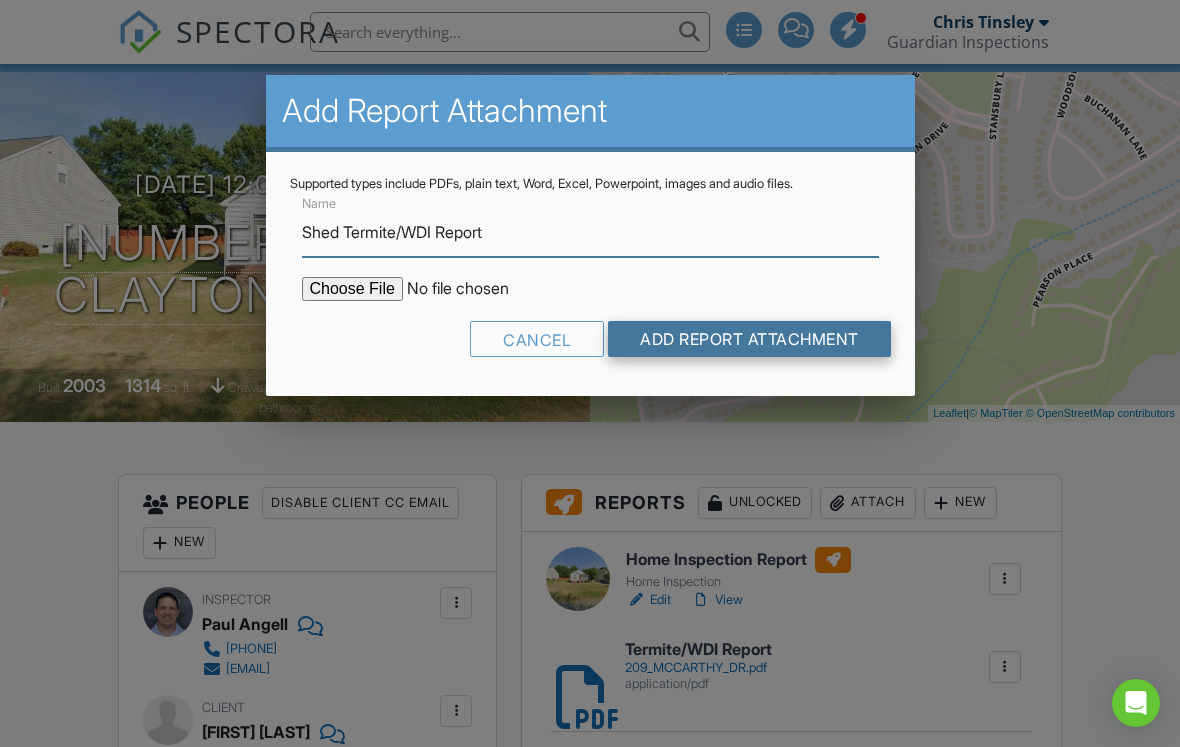 type on "Shed Termite/WDI Report" 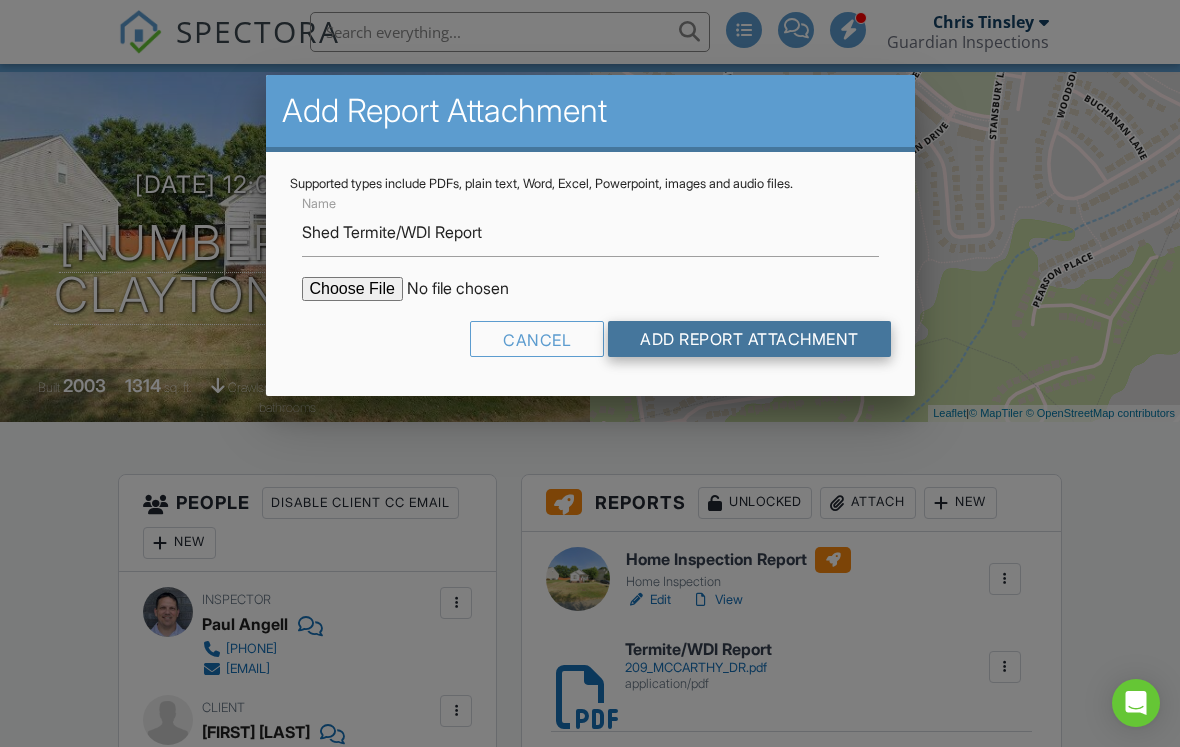 click on "Add Report Attachment" at bounding box center (749, 339) 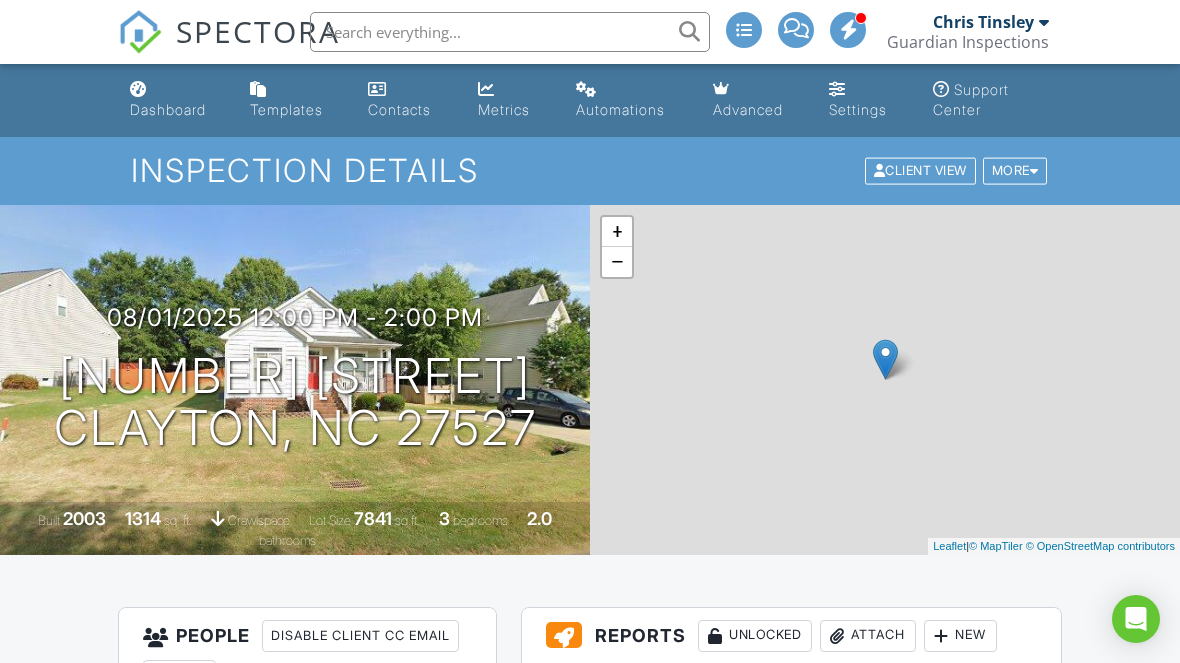 scroll, scrollTop: 0, scrollLeft: 0, axis: both 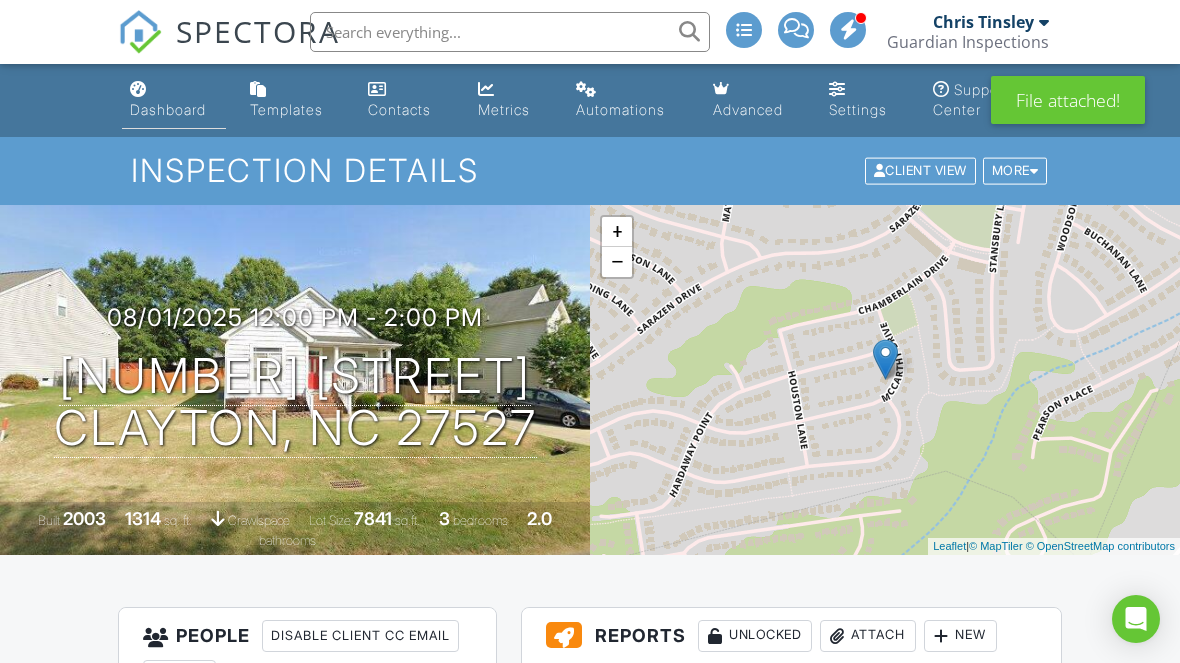 click on "Dashboard" at bounding box center [174, 100] 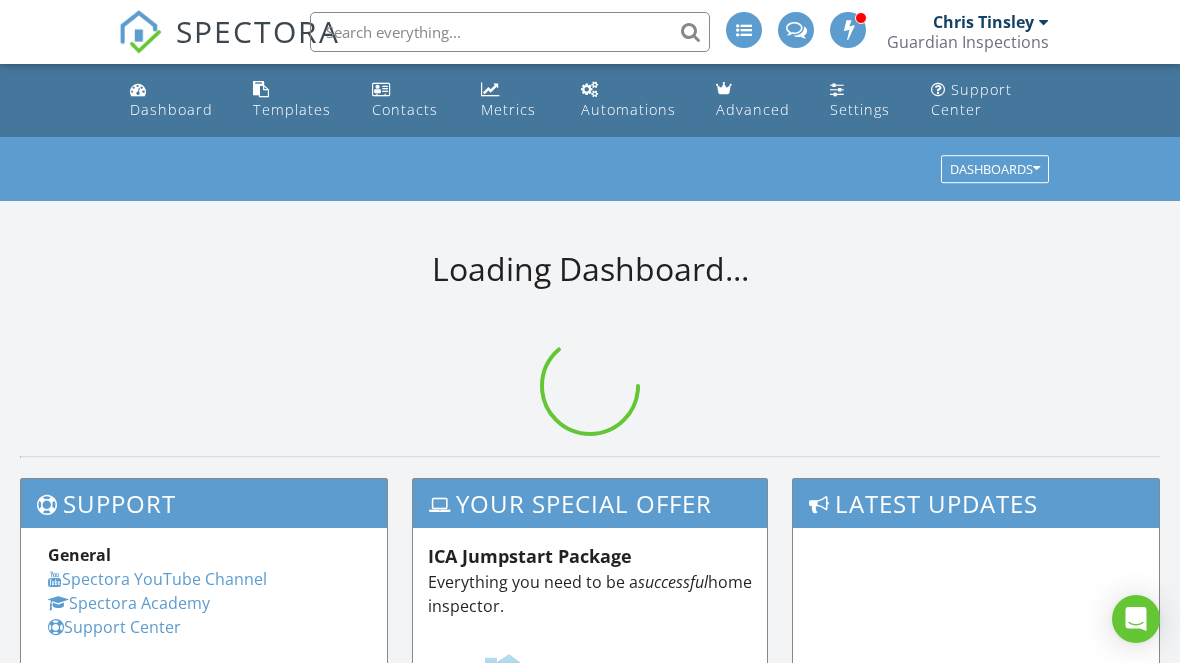 scroll, scrollTop: 0, scrollLeft: 0, axis: both 